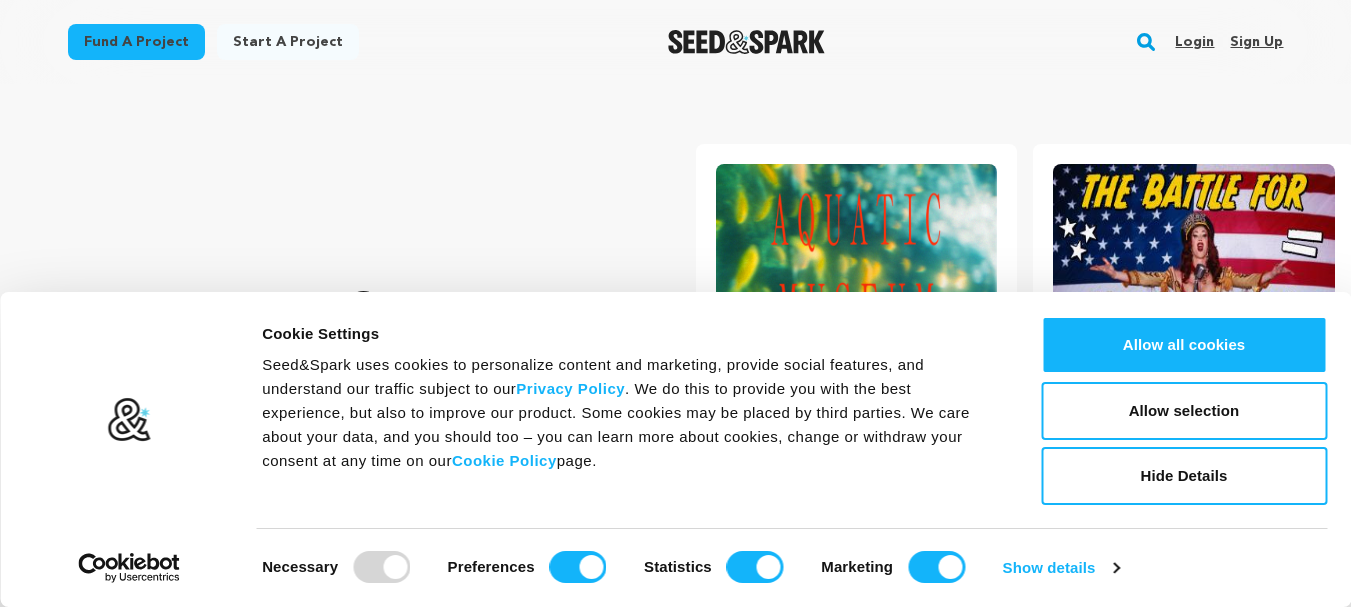 scroll, scrollTop: 0, scrollLeft: 0, axis: both 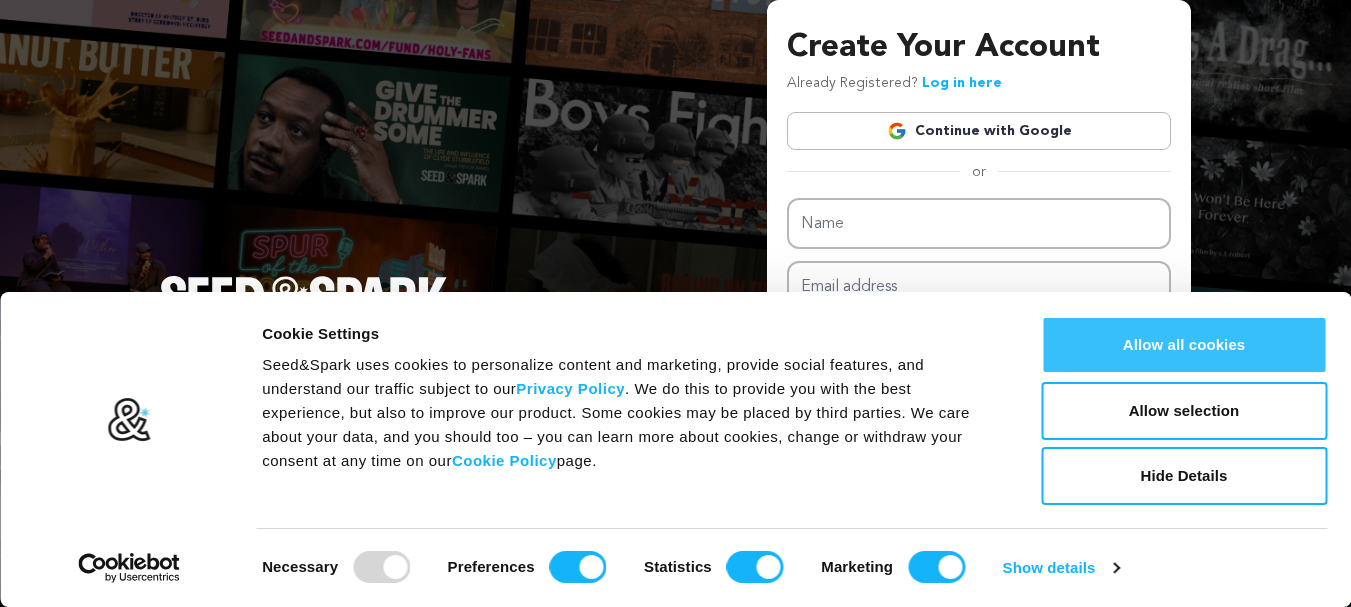 click on "Allow all cookies" at bounding box center [1184, 345] 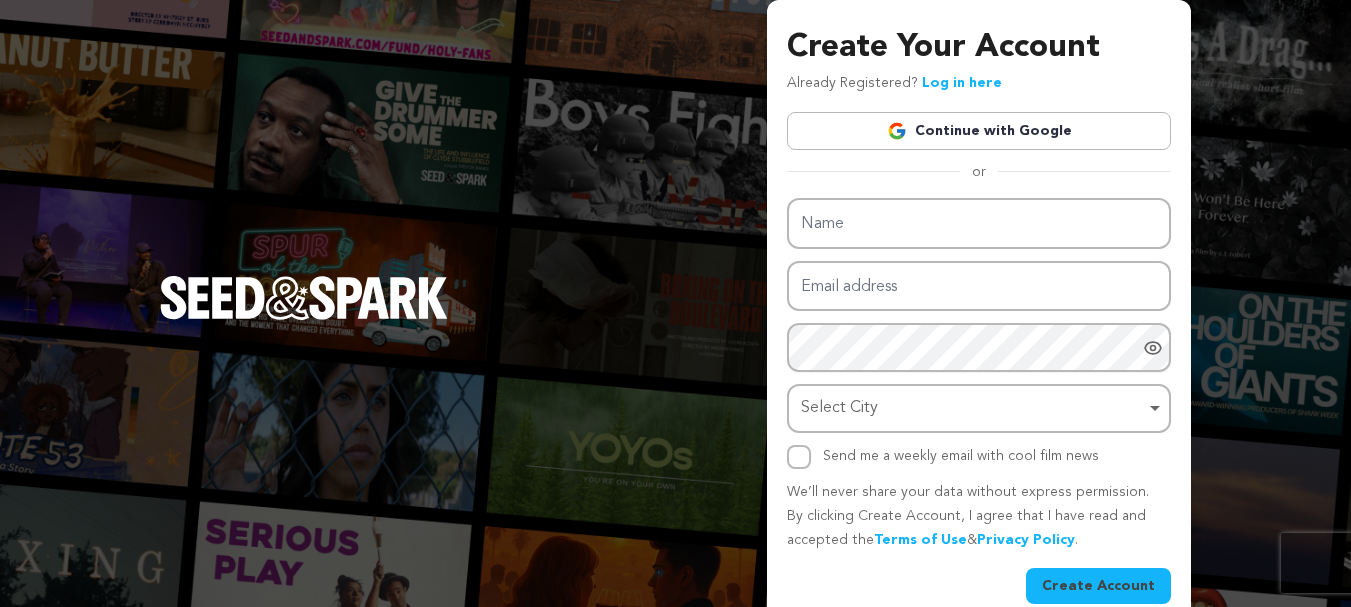 click on "Continue with Google" at bounding box center [979, 131] 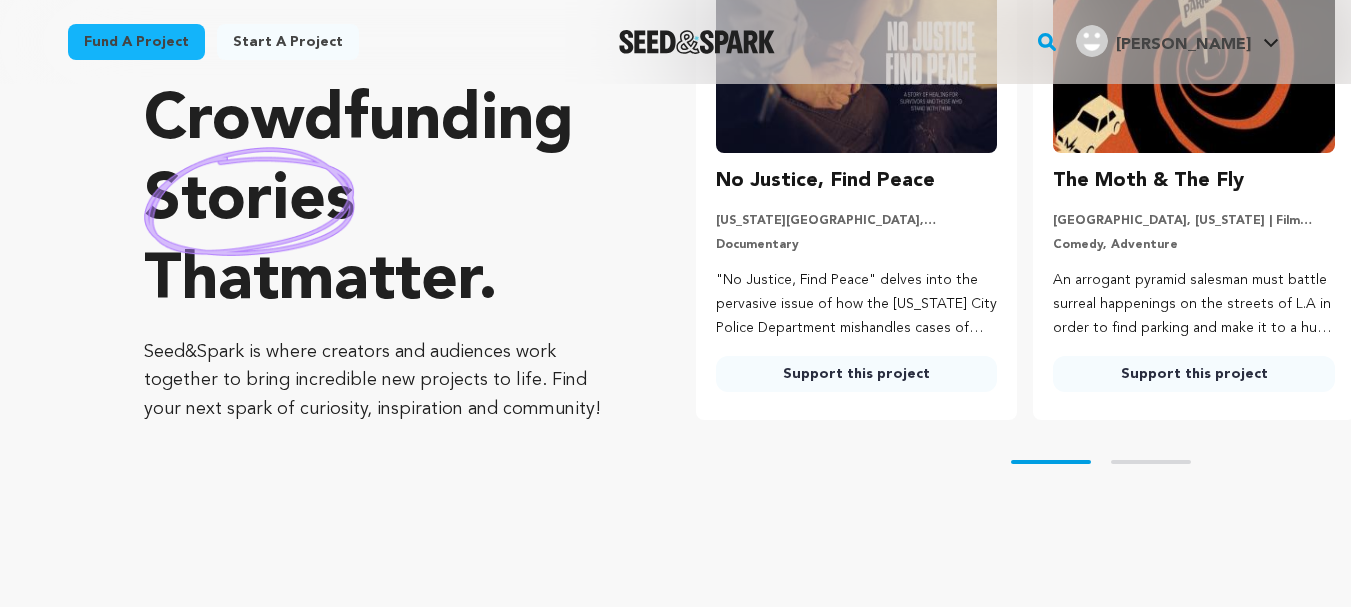 scroll, scrollTop: 202, scrollLeft: 0, axis: vertical 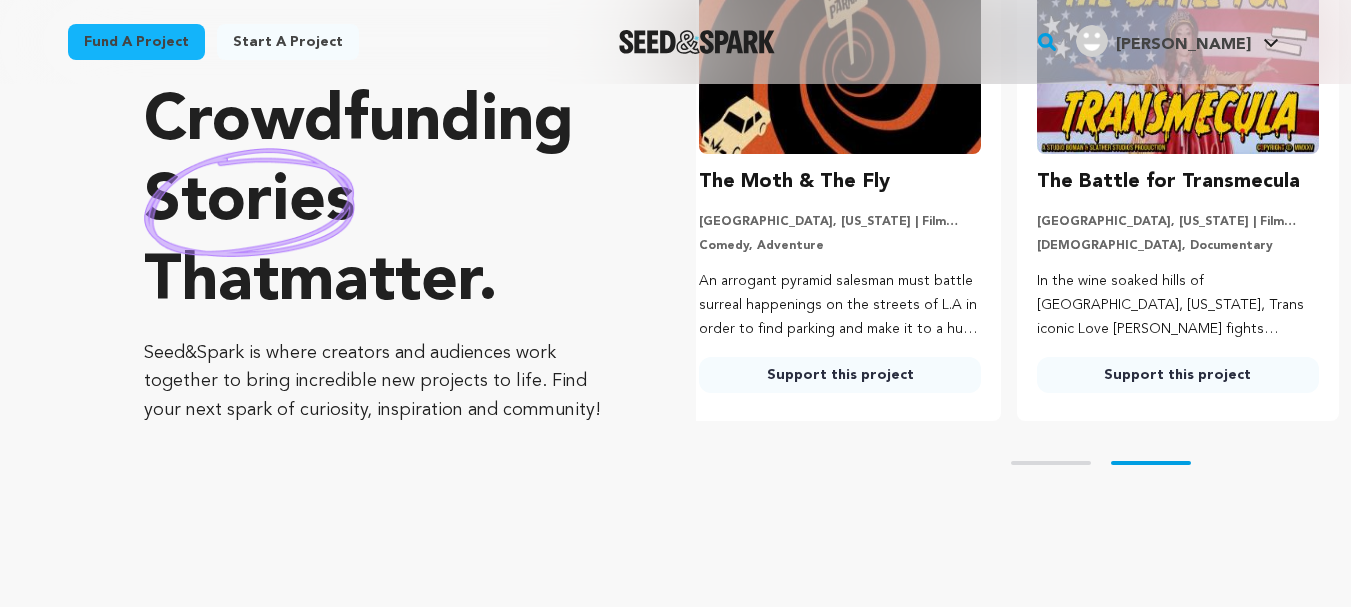 click 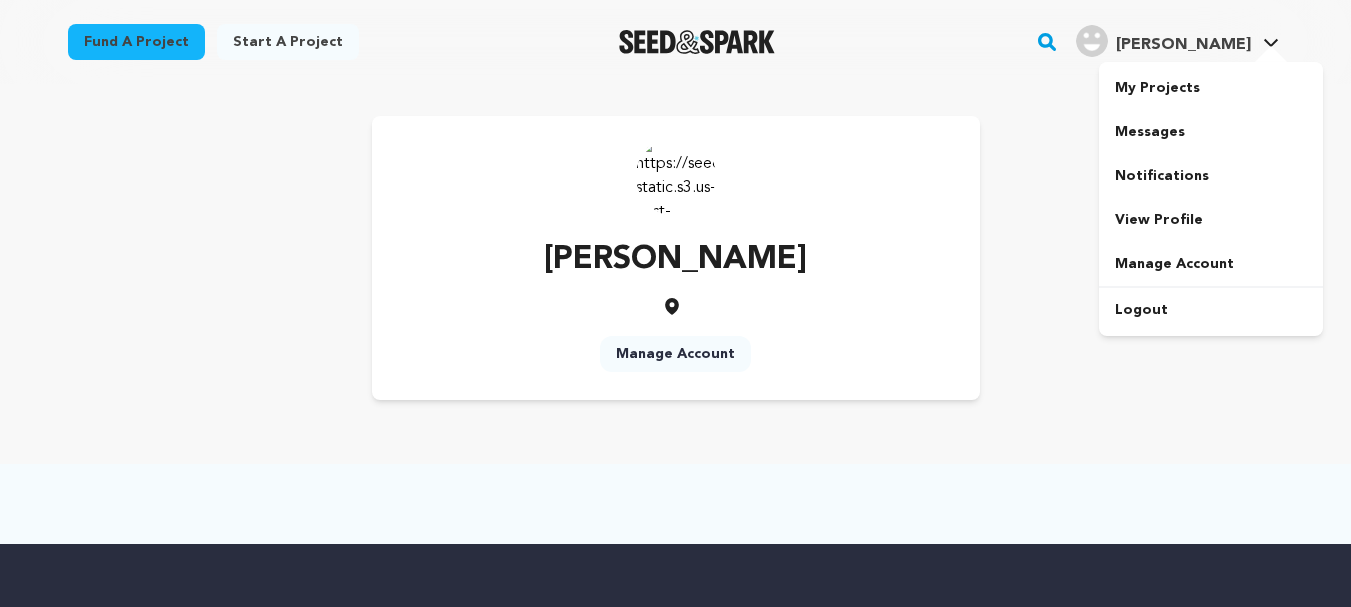 scroll, scrollTop: 0, scrollLeft: 0, axis: both 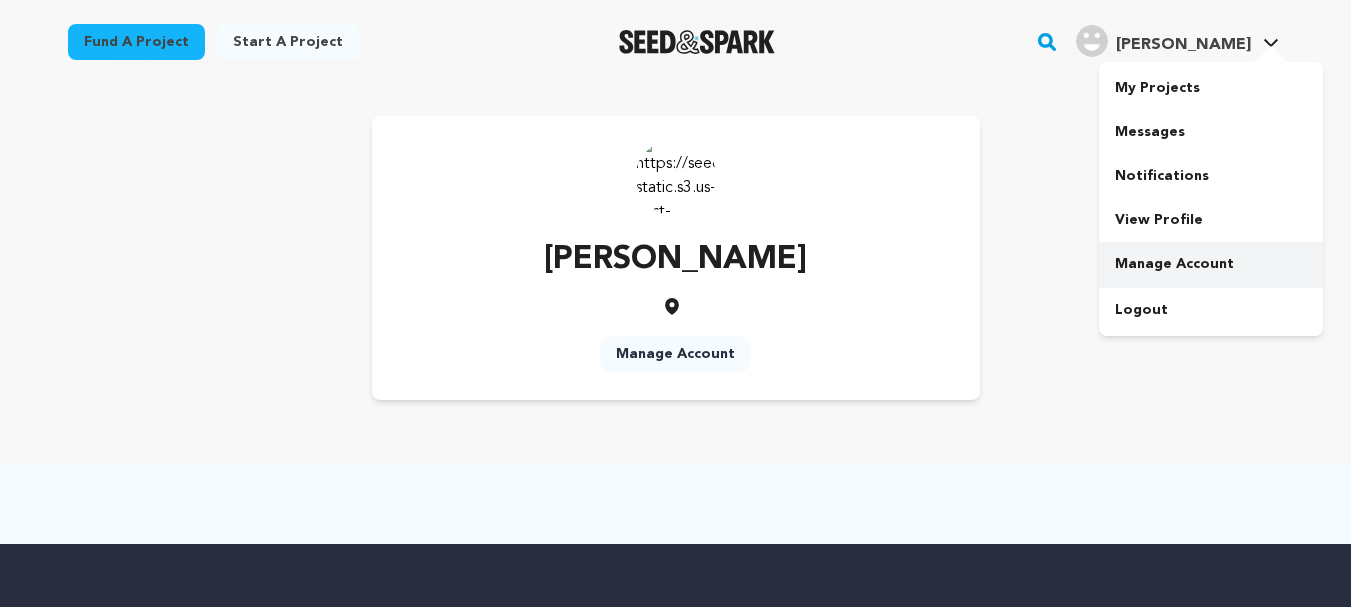 click on "Manage Account" at bounding box center [1211, 264] 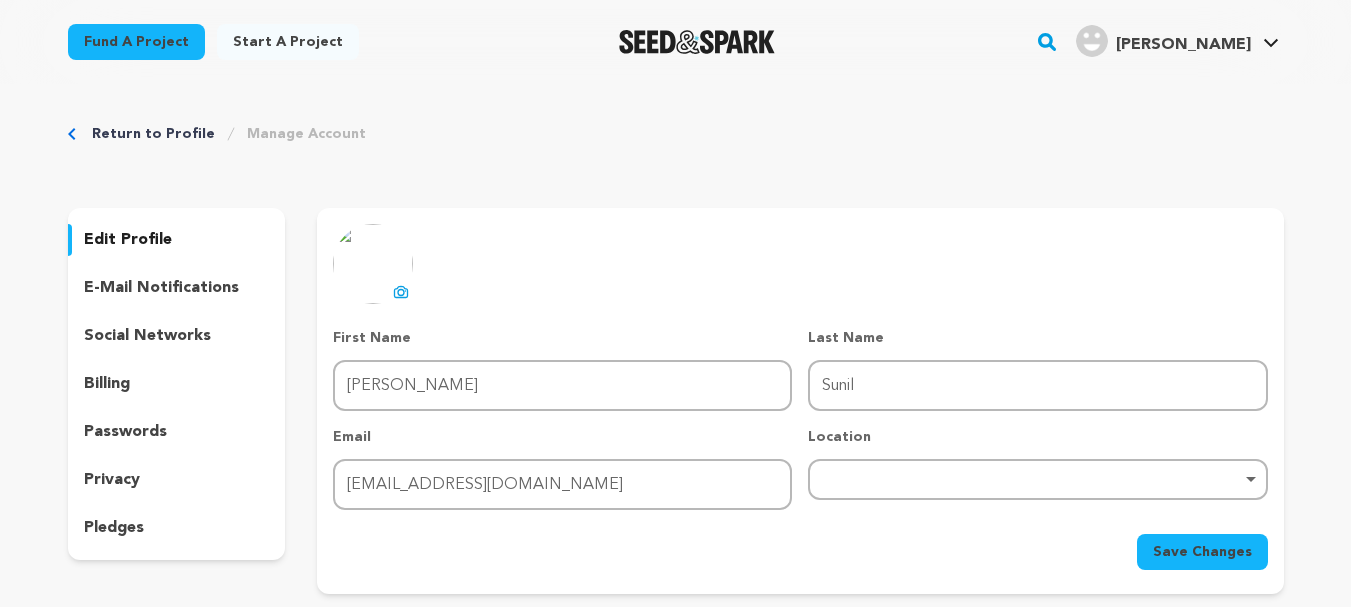 scroll, scrollTop: 0, scrollLeft: 0, axis: both 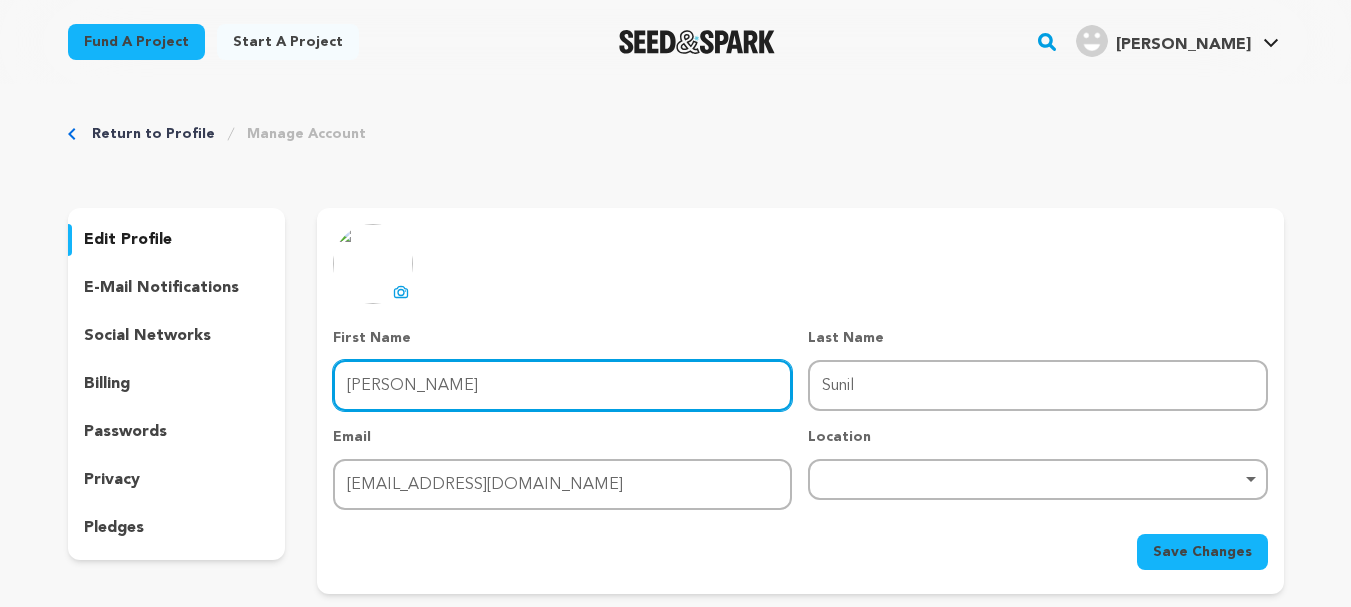 click on "[PERSON_NAME]" at bounding box center [562, 385] 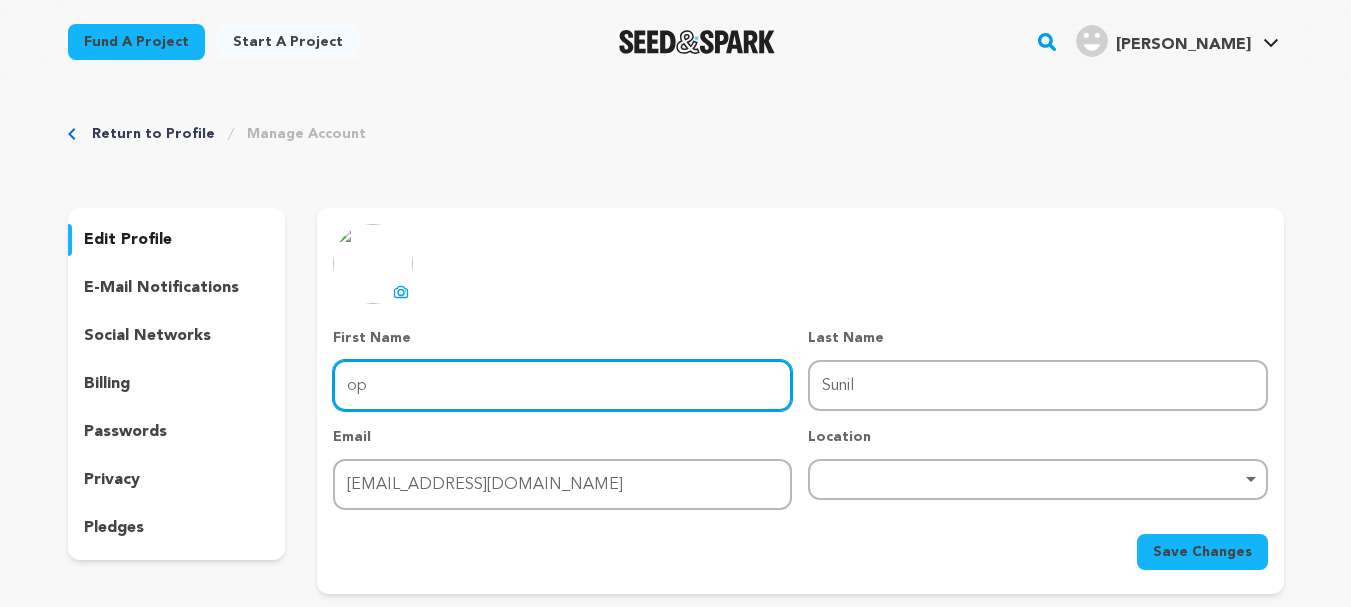 type on "Opsio" 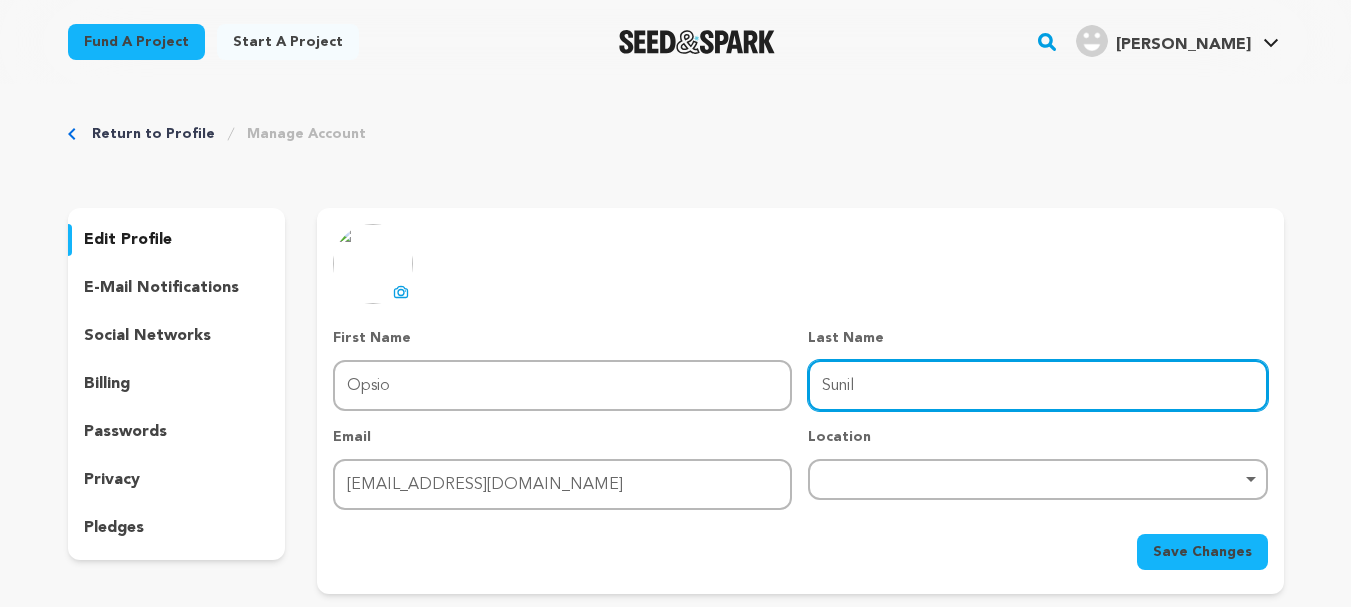 click on "Sunil" at bounding box center (1037, 385) 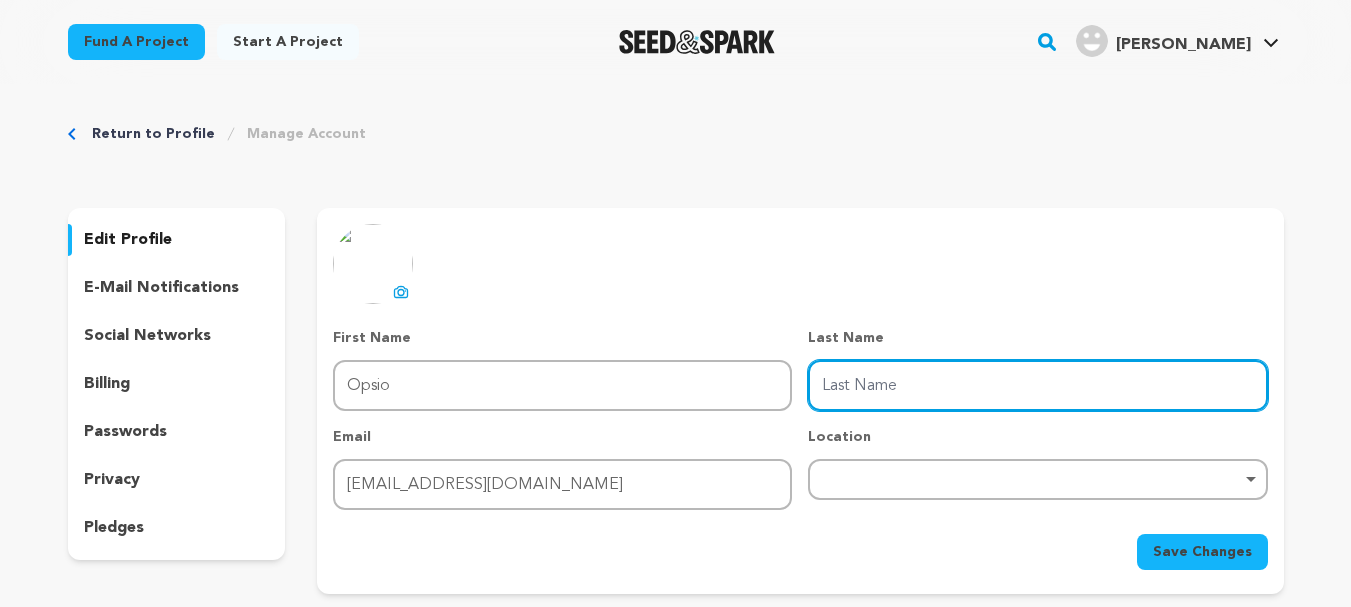 click on "Last Name" at bounding box center [1037, 385] 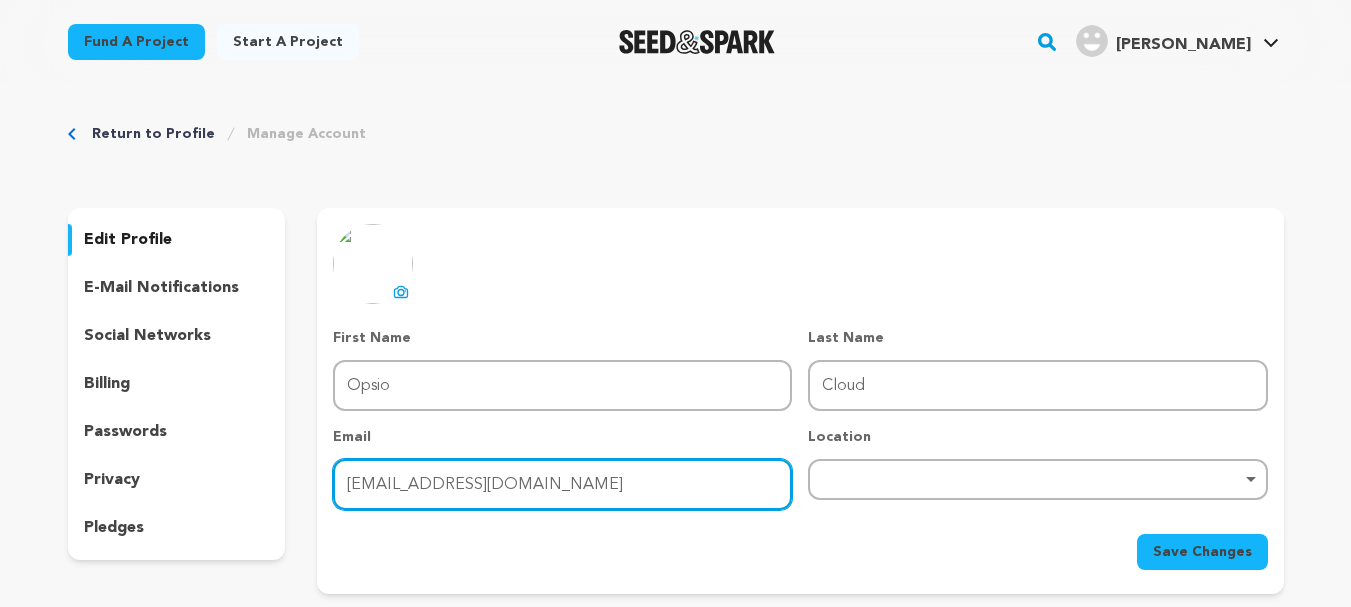 click on "opsiocloud1@gmail.com" at bounding box center (562, 484) 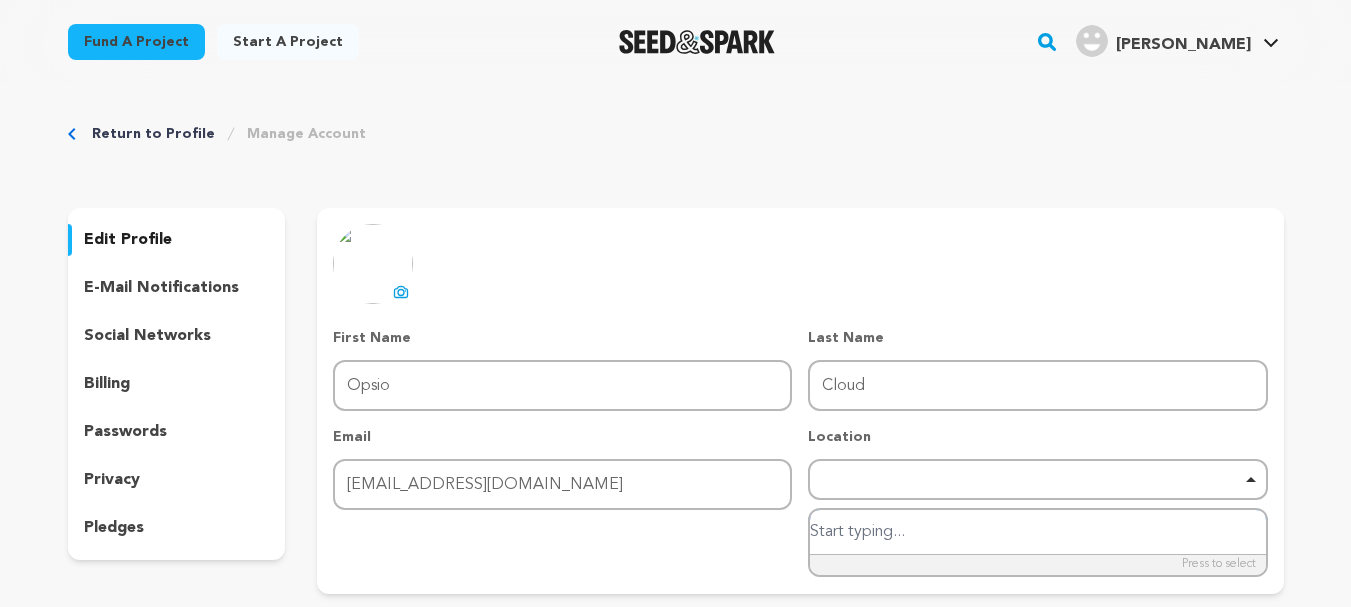 click on "Remove item" at bounding box center [1037, 479] 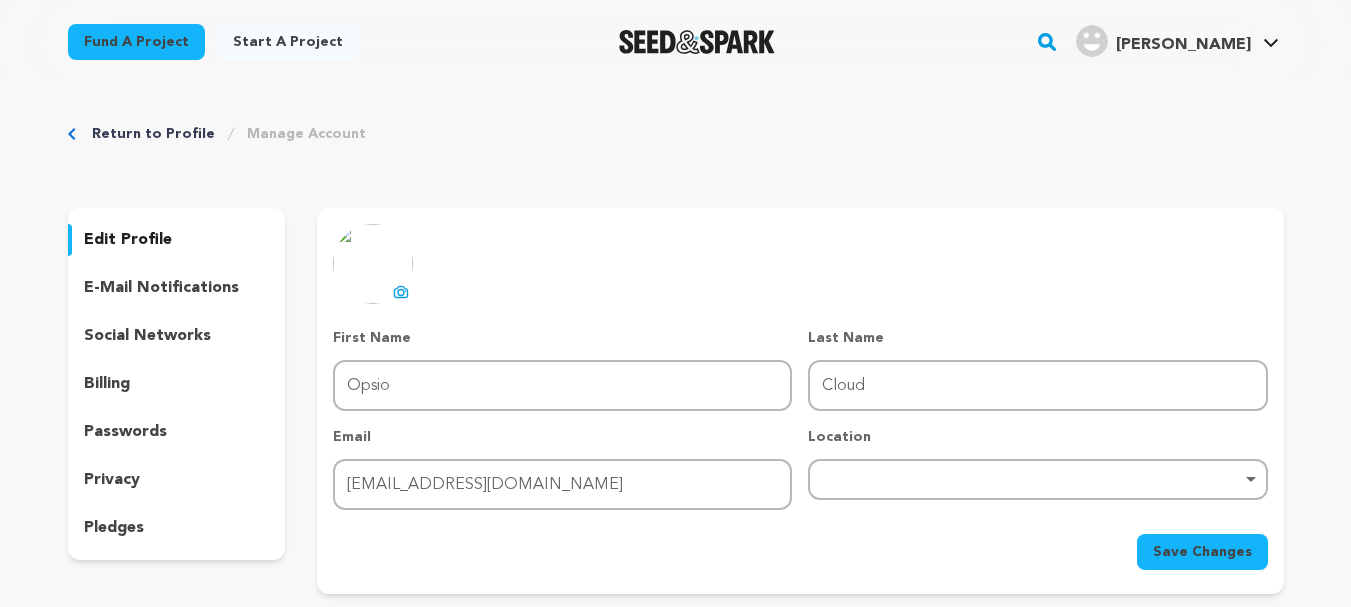 click on "Remove item" at bounding box center [1037, 479] 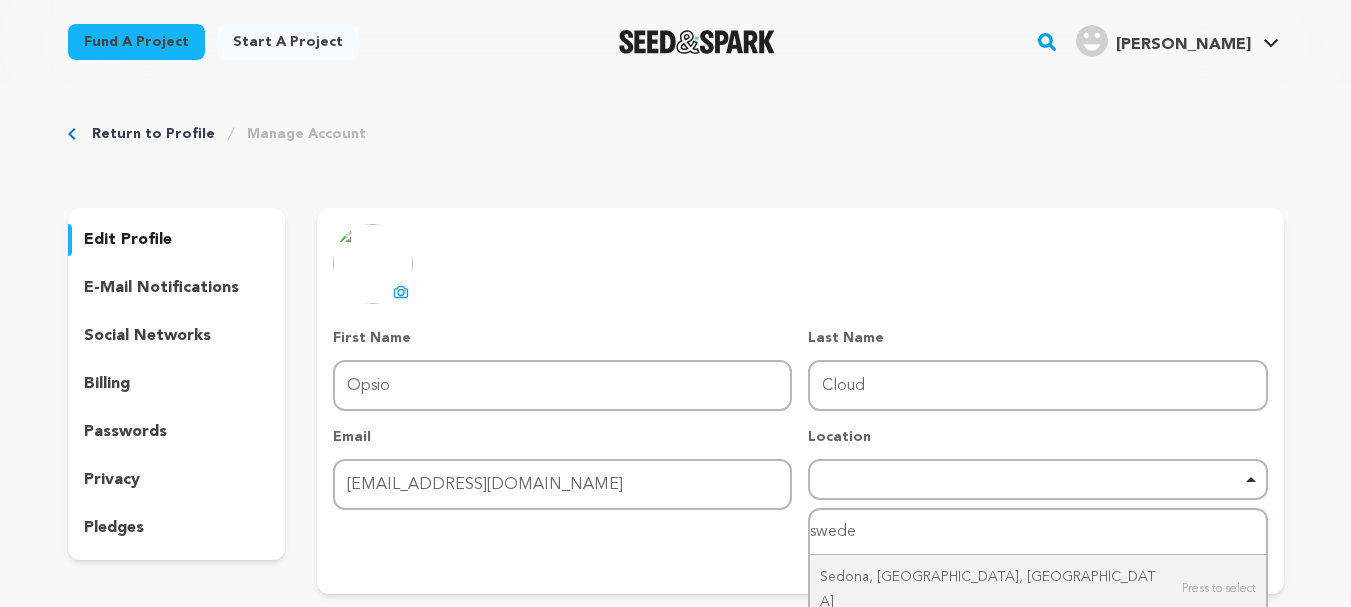 type on "sweden" 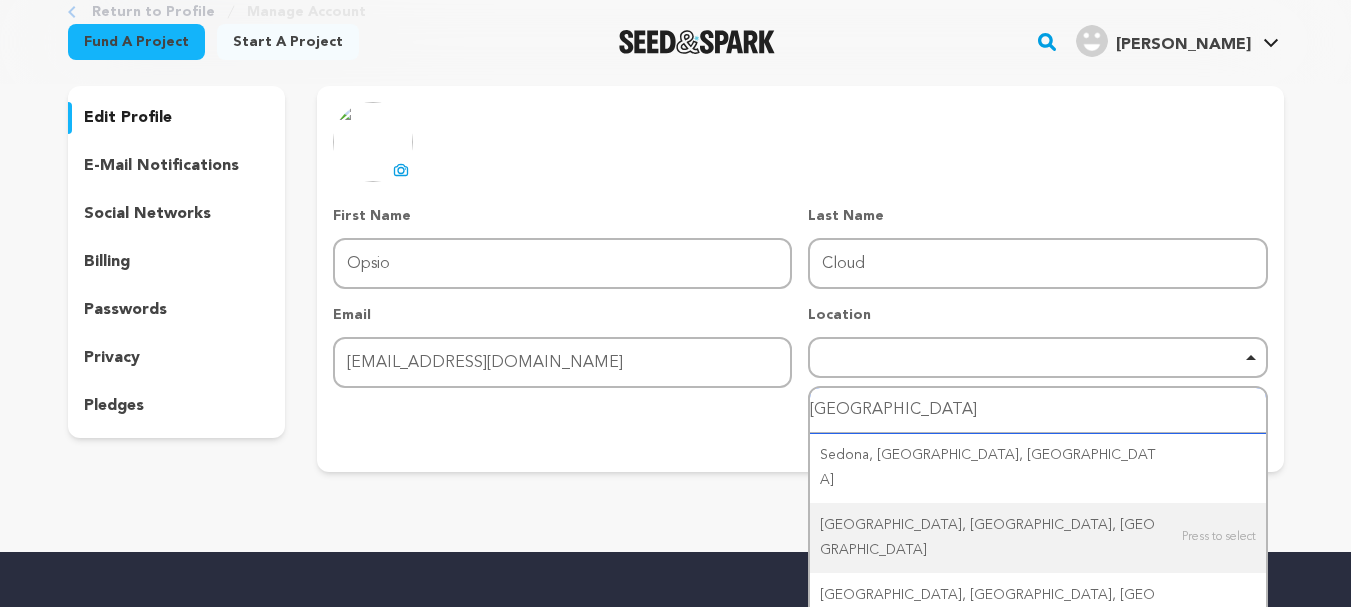 scroll, scrollTop: 124, scrollLeft: 0, axis: vertical 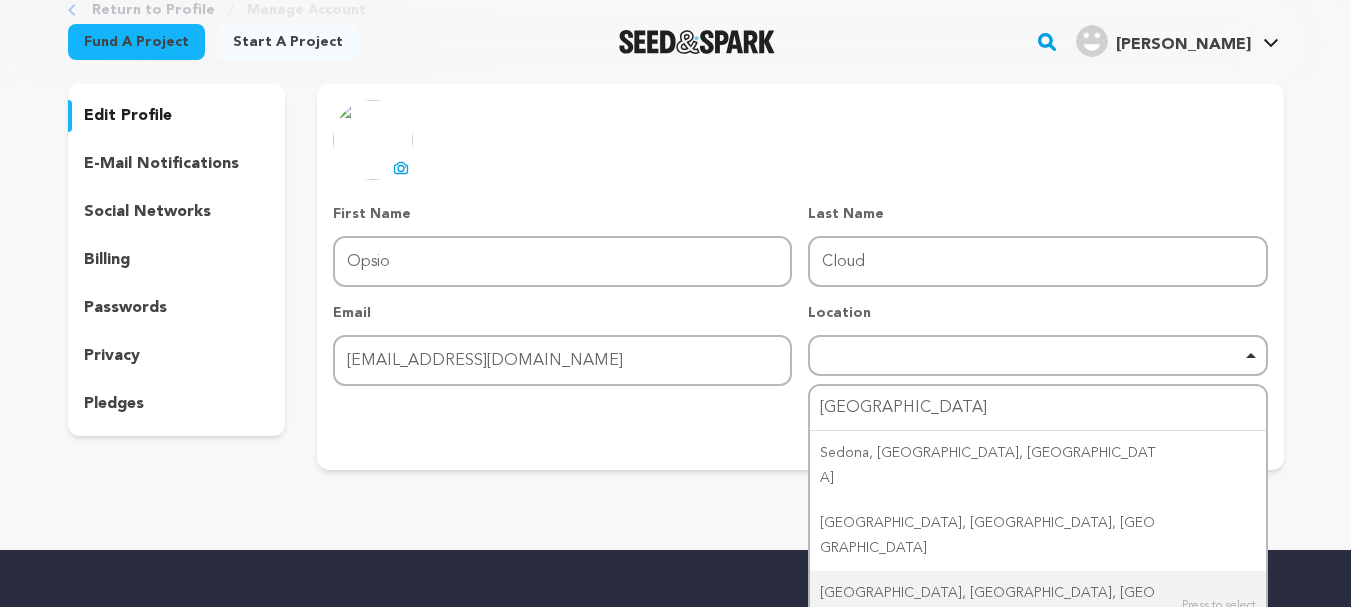 type 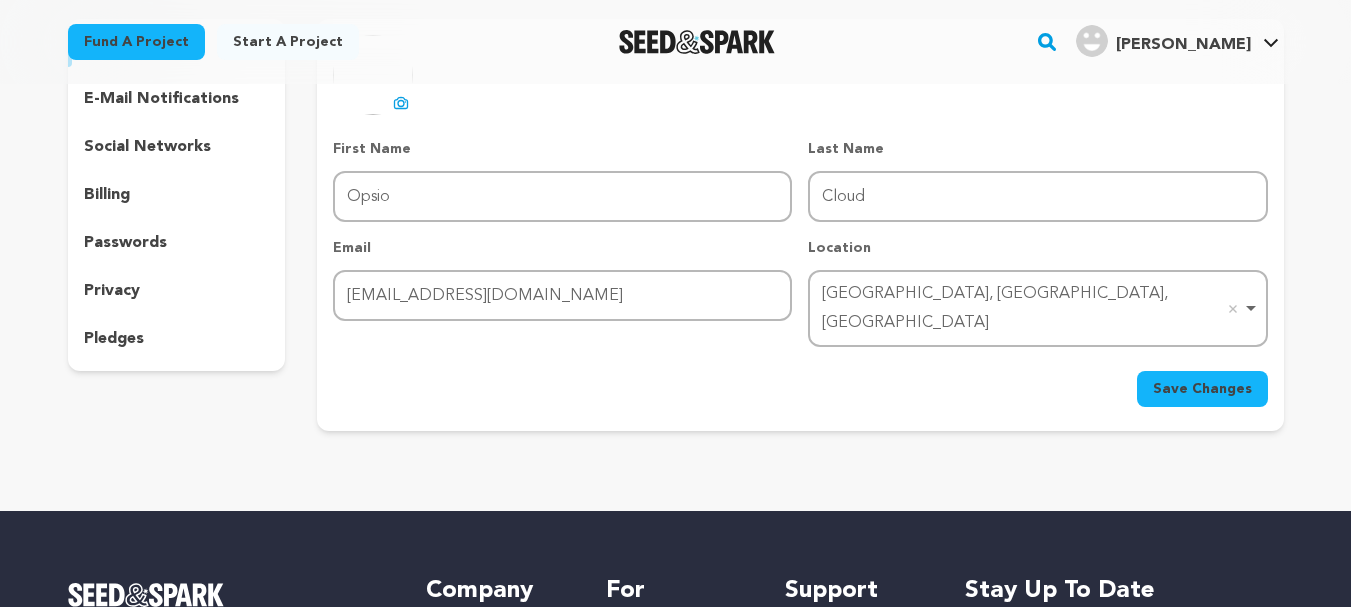 scroll, scrollTop: 187, scrollLeft: 0, axis: vertical 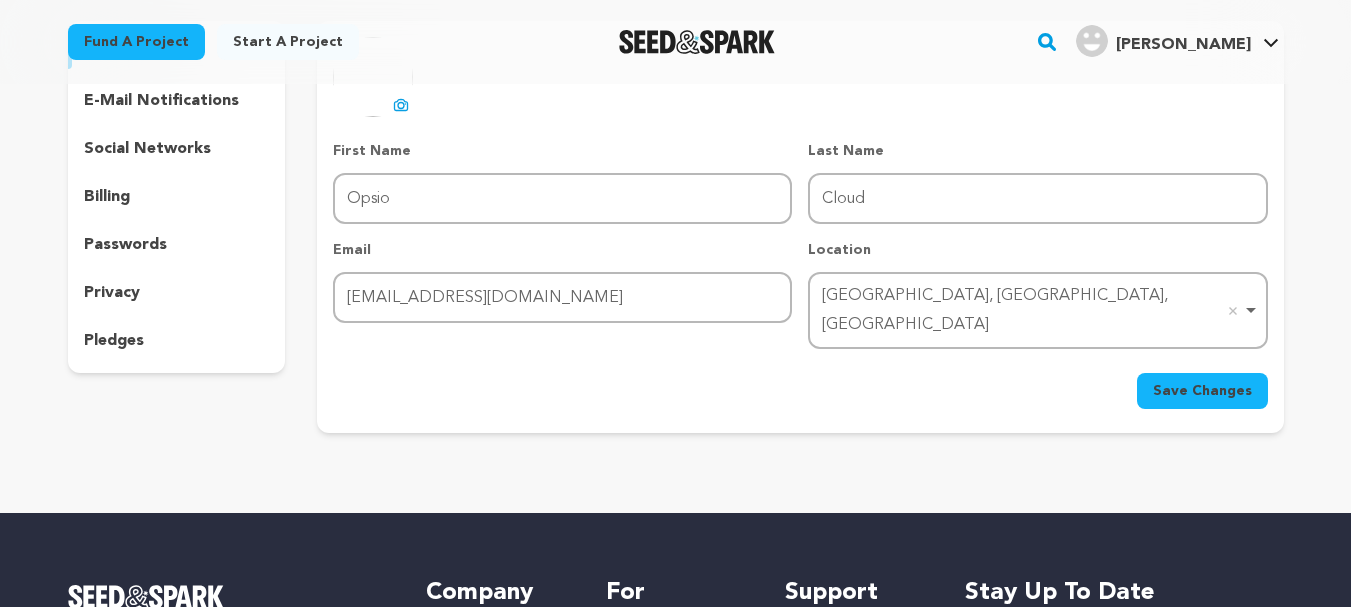 click on "Save Changes" at bounding box center [1202, 391] 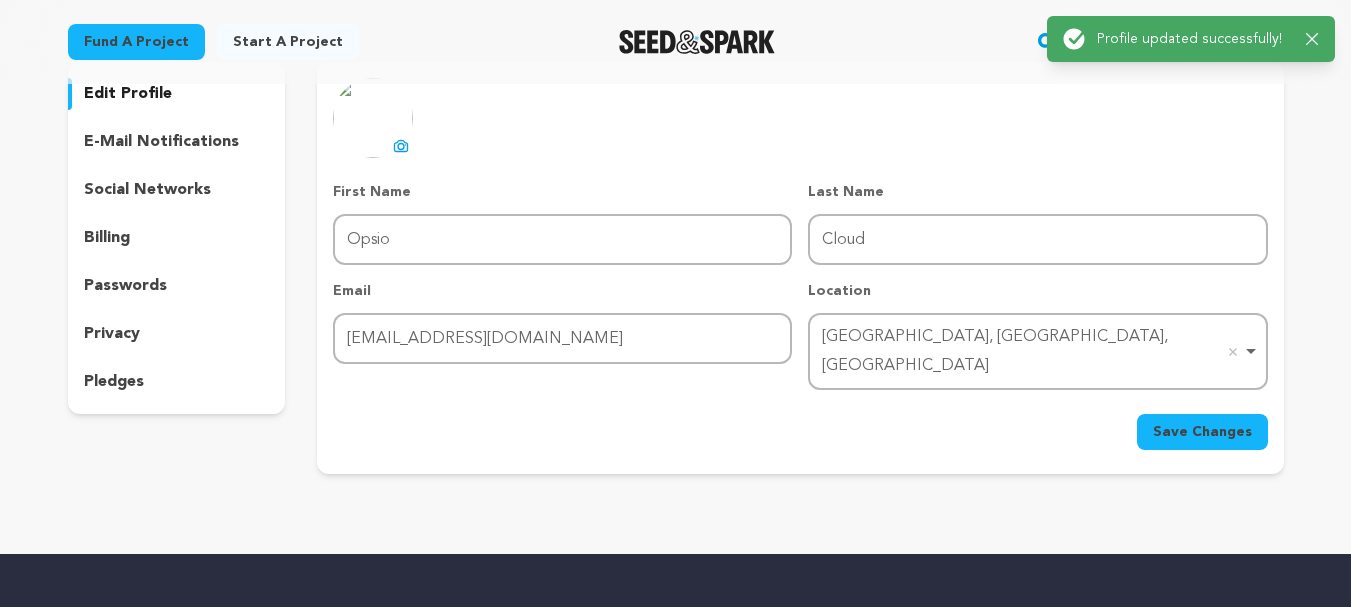 scroll, scrollTop: 76, scrollLeft: 0, axis: vertical 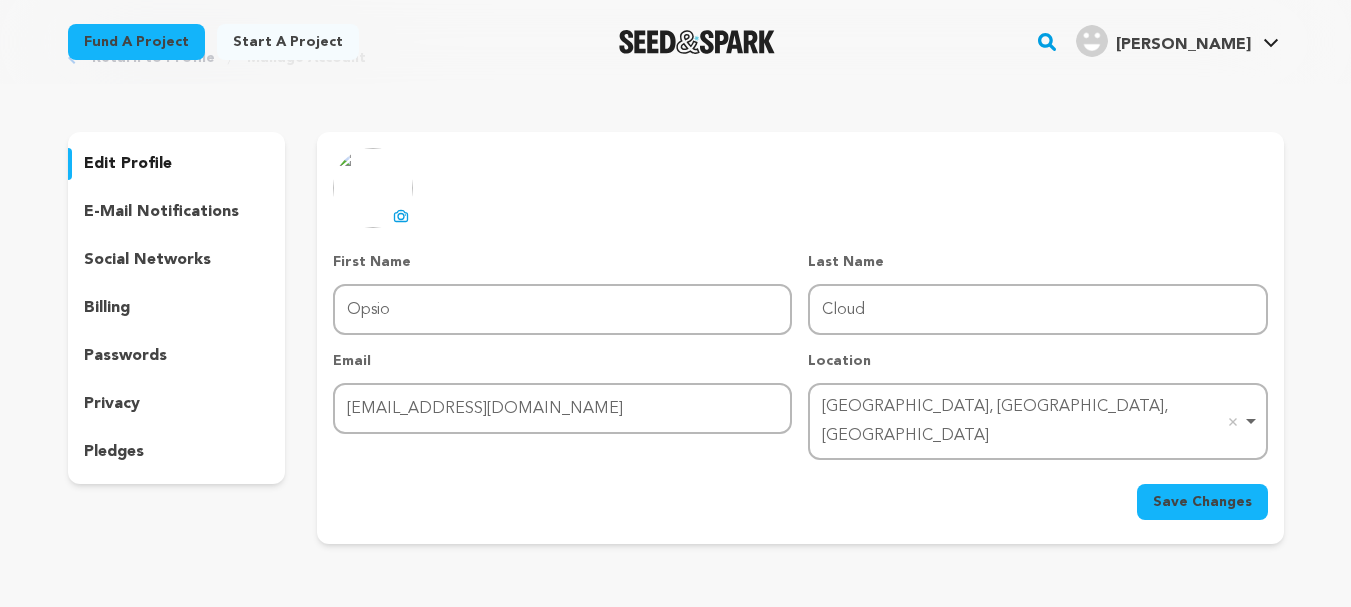 click on "Save Changes" at bounding box center [1202, 502] 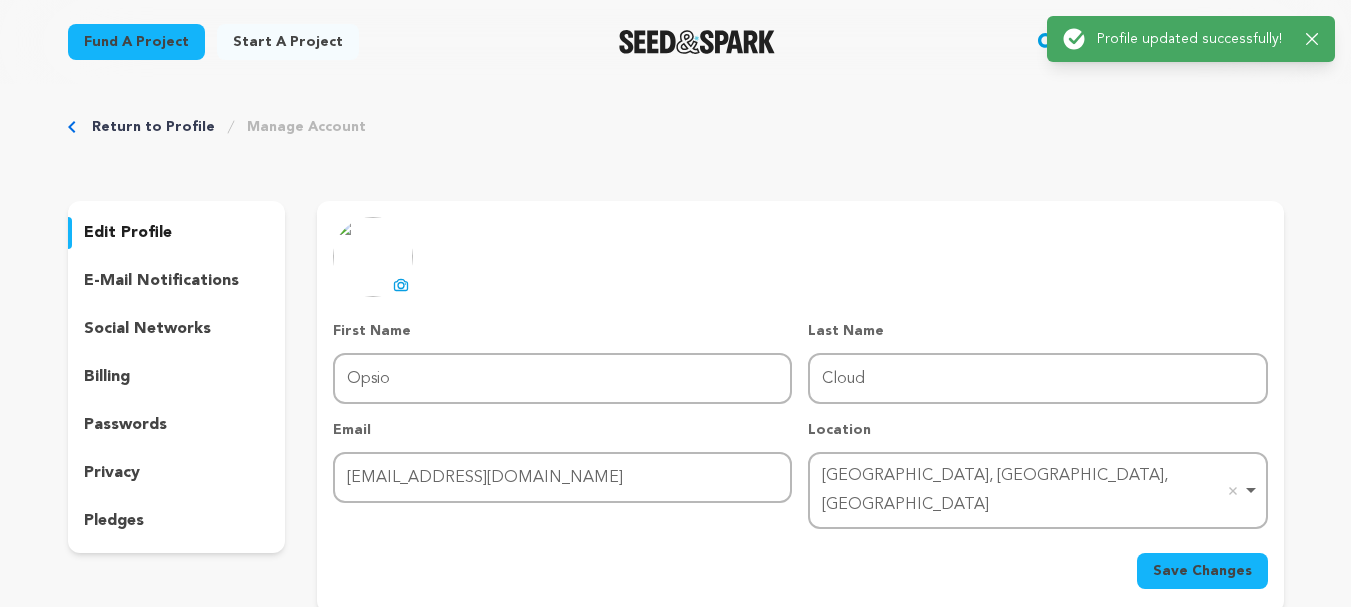 scroll, scrollTop: 0, scrollLeft: 0, axis: both 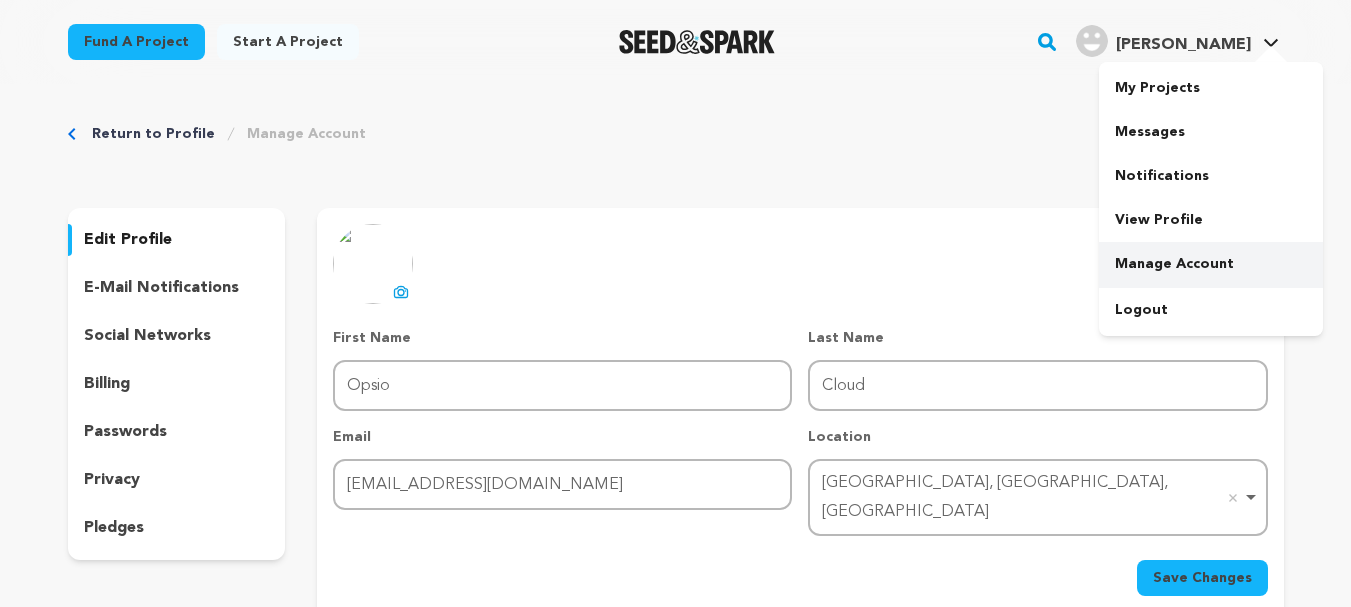 click on "Manage Account" at bounding box center (1211, 264) 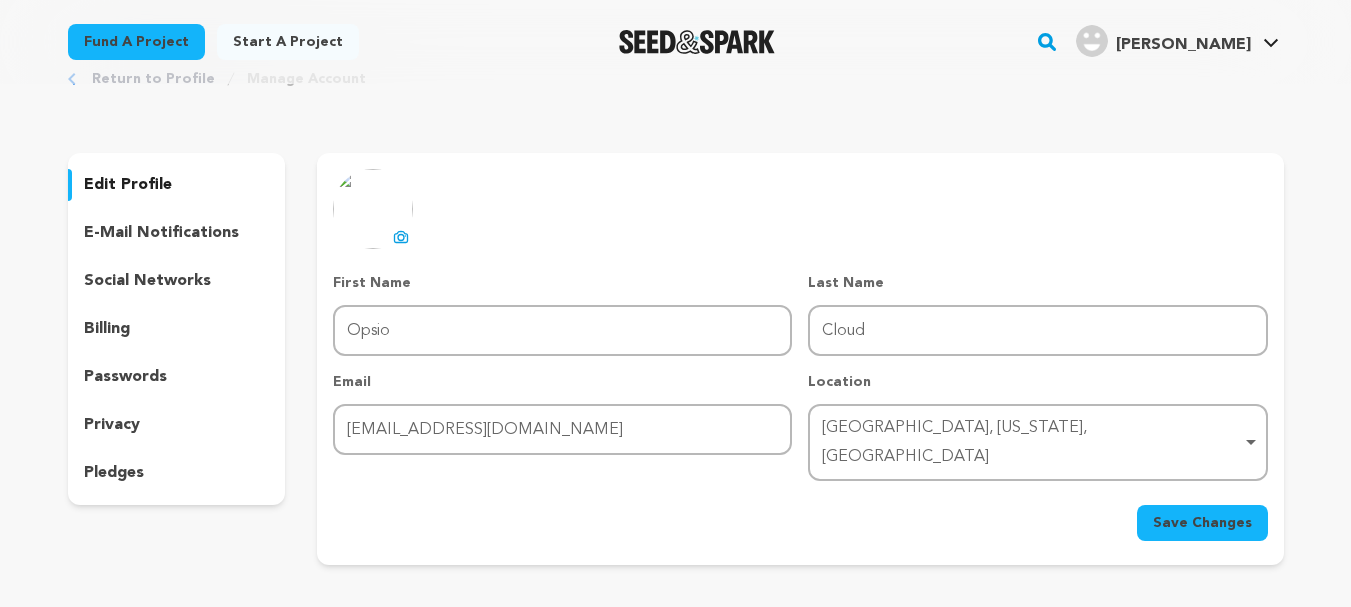 scroll, scrollTop: 56, scrollLeft: 0, axis: vertical 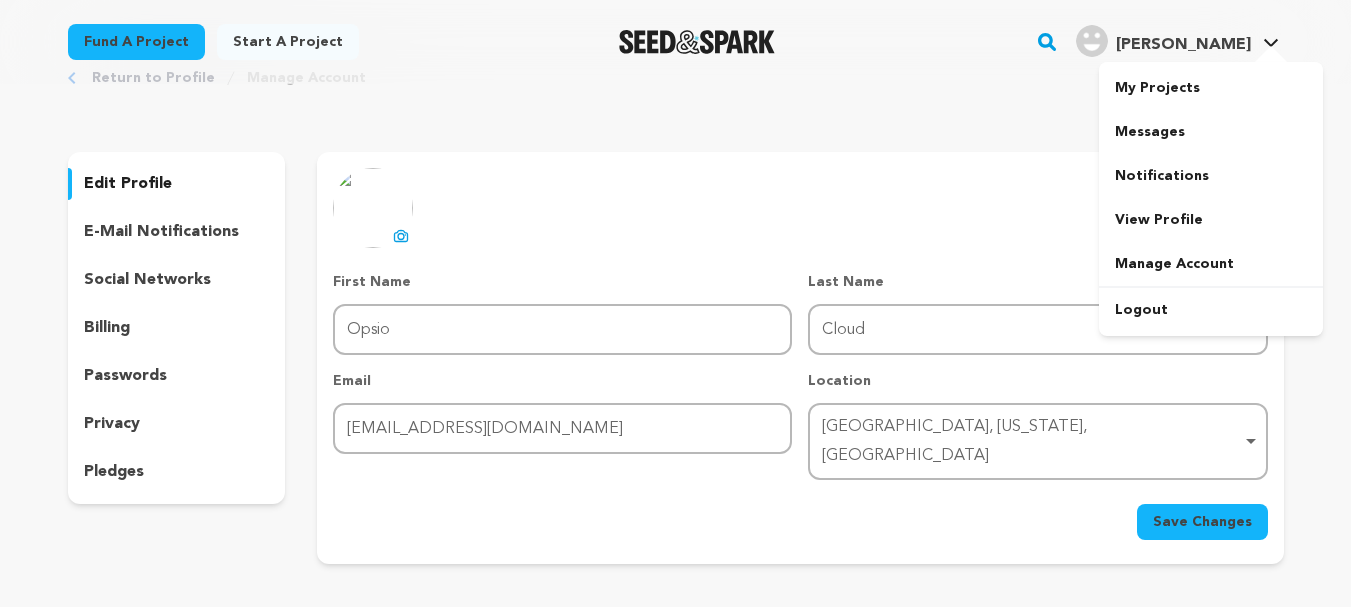 click on "[PERSON_NAME]" at bounding box center (1183, 45) 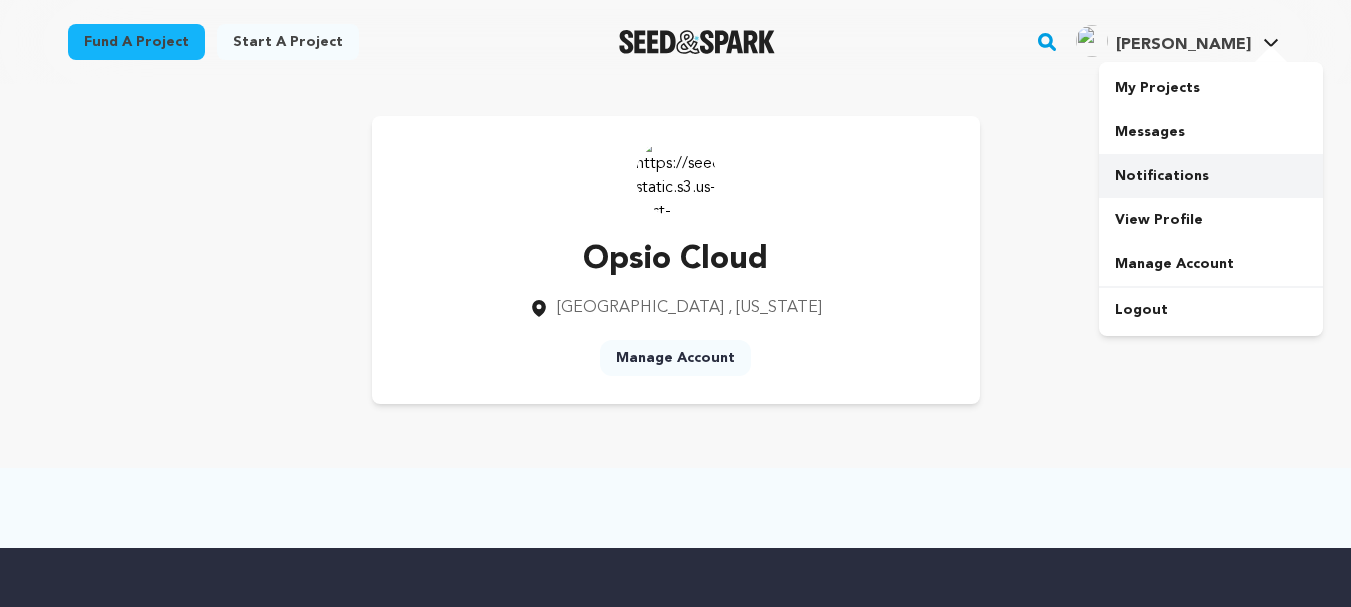 scroll, scrollTop: 0, scrollLeft: 0, axis: both 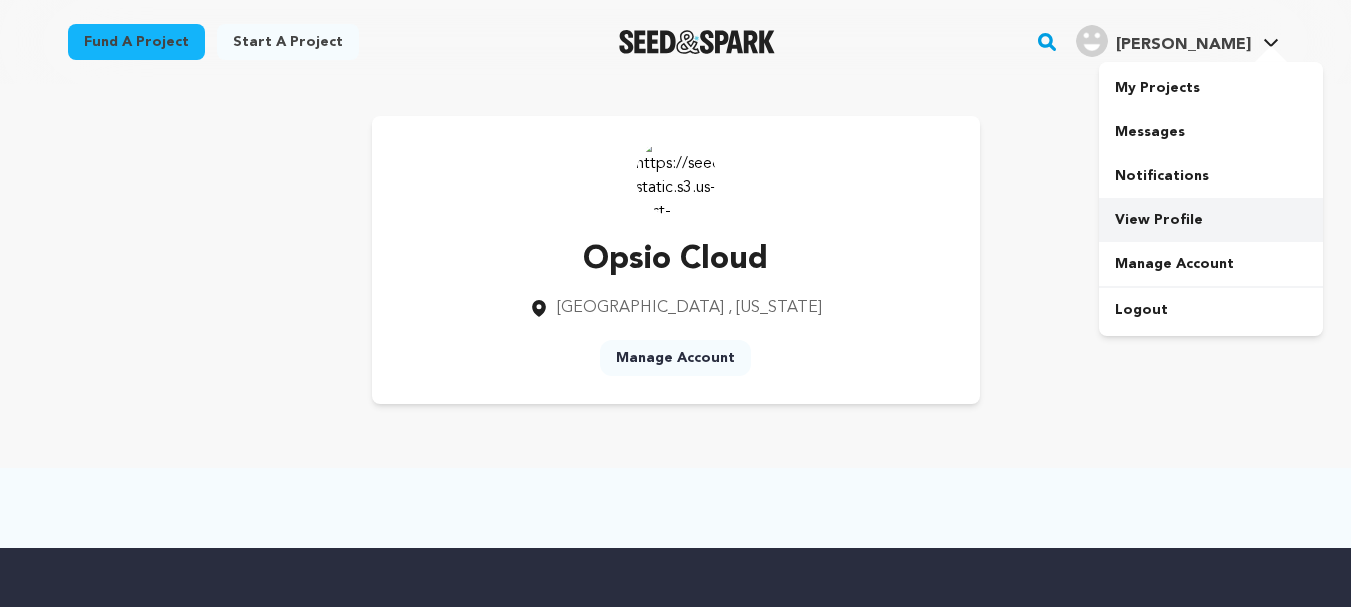 click on "View Profile" at bounding box center [1211, 220] 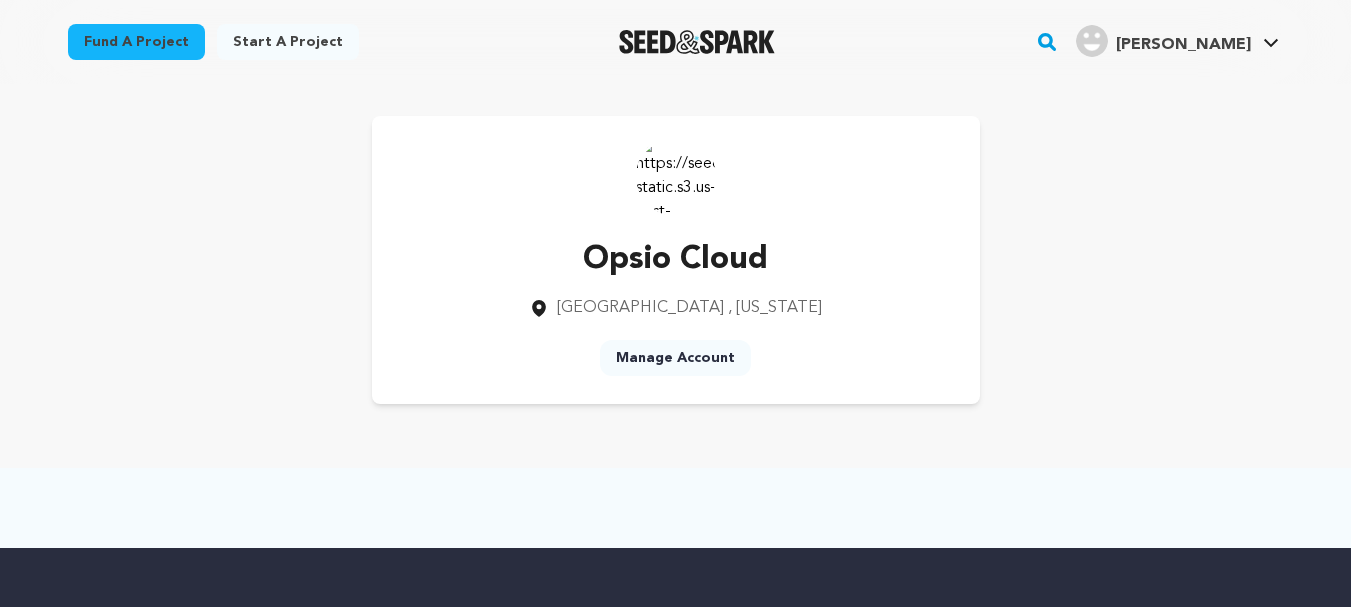 scroll, scrollTop: 0, scrollLeft: 0, axis: both 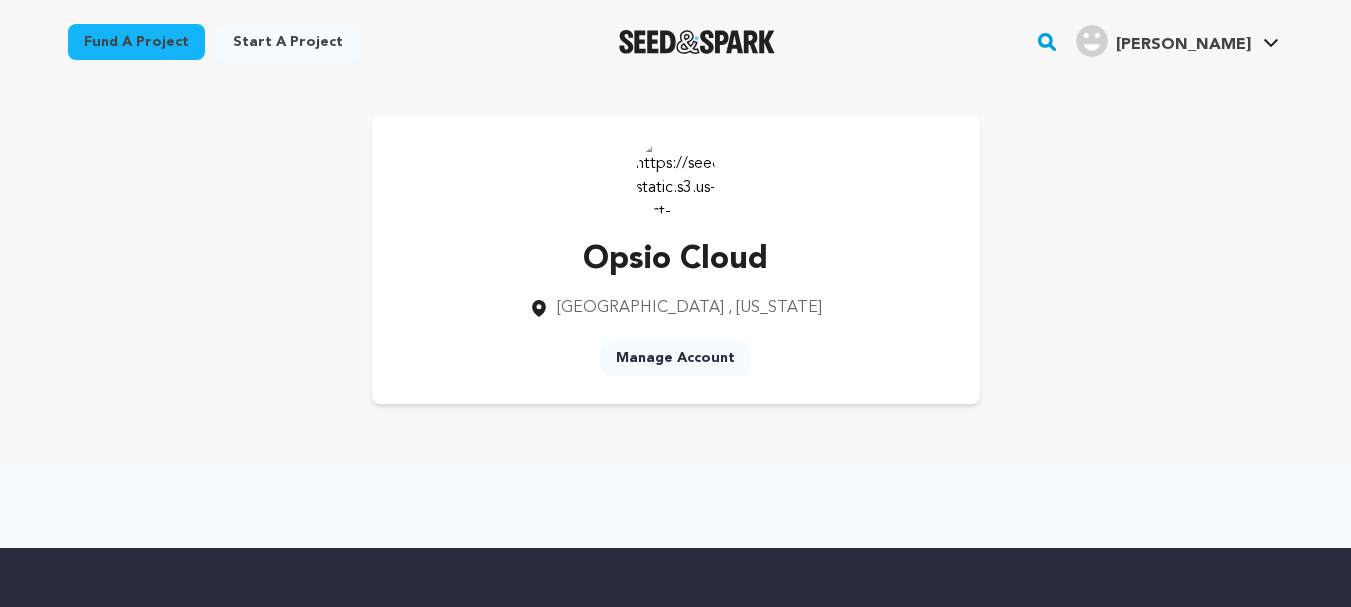 click on "Opsio Cloud
Sweden
, Maine
Manage Account" at bounding box center (676, 260) 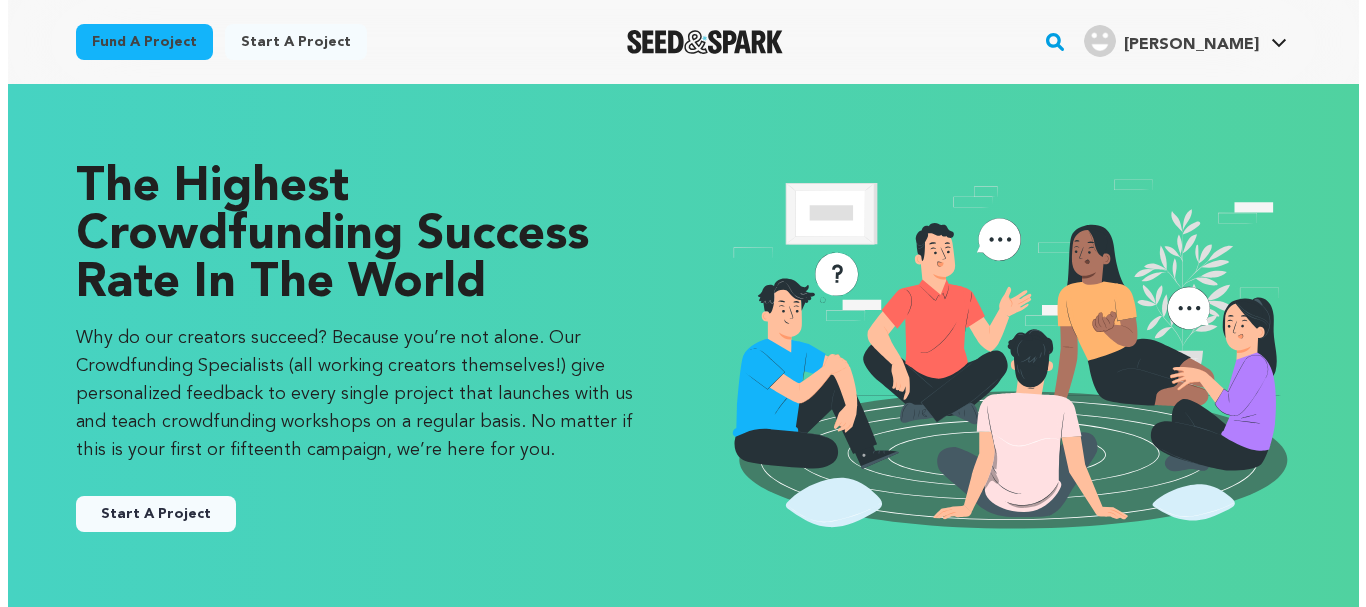 scroll, scrollTop: 0, scrollLeft: 0, axis: both 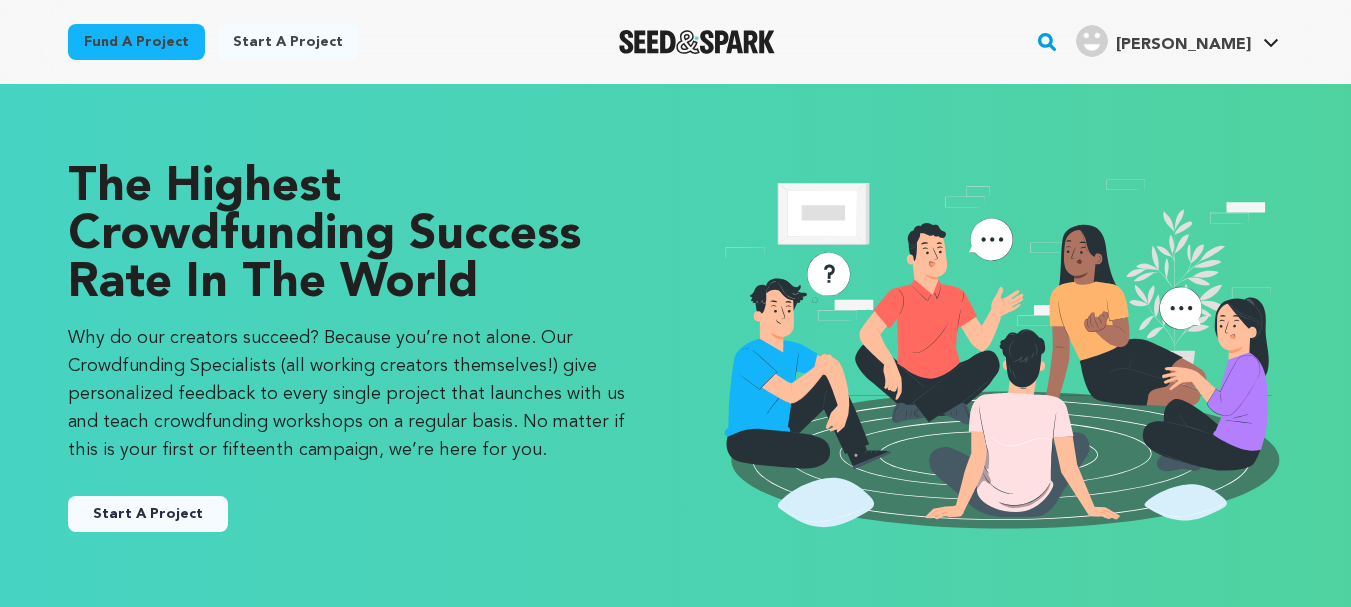 click on "Start A Project" at bounding box center (148, 514) 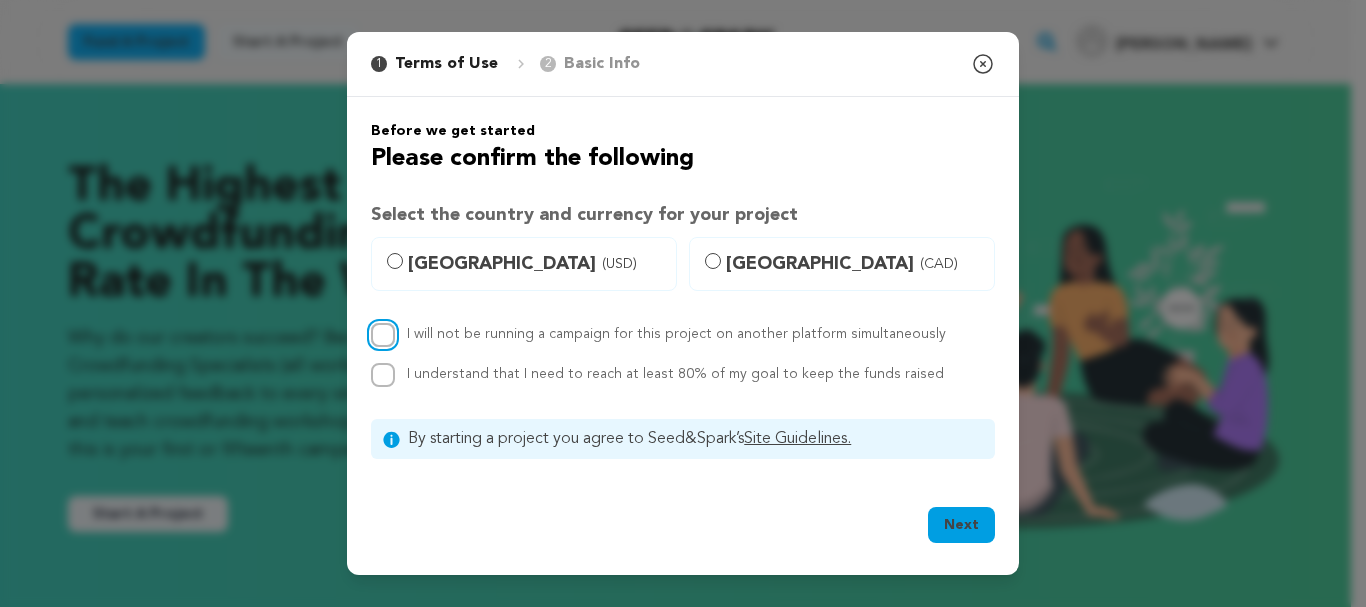 click on "I will not be running a campaign for this project on another platform
simultaneously" at bounding box center [383, 335] 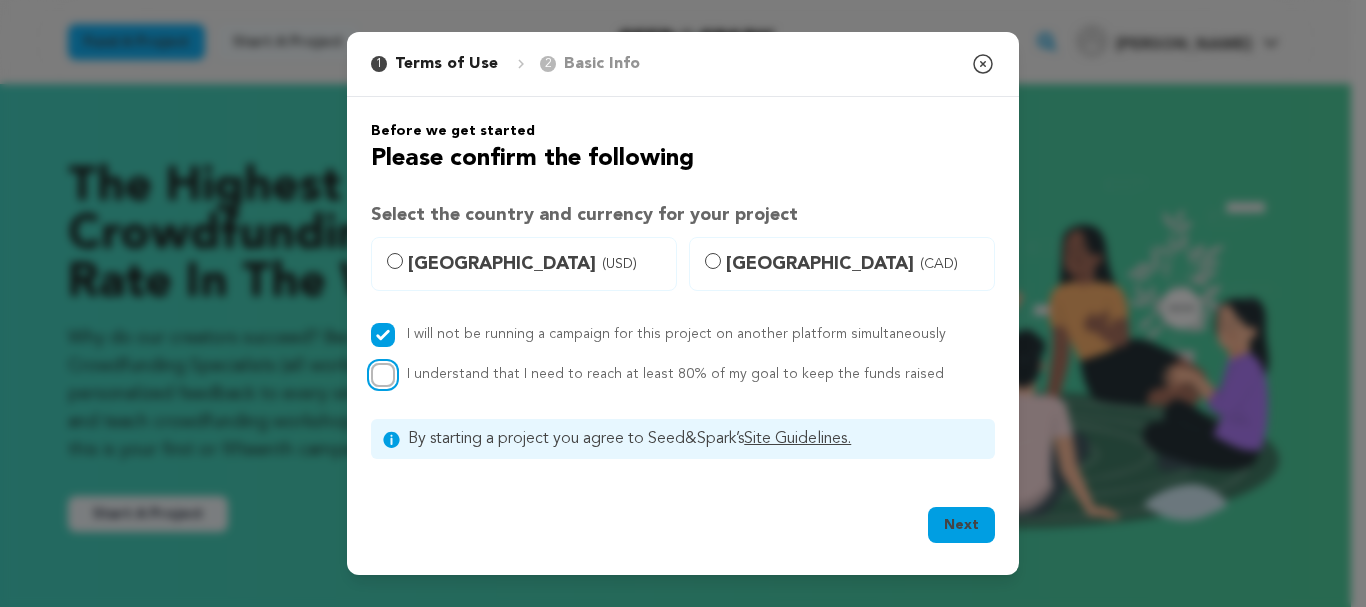 click on "I understand that I need to reach at least 80% of my goal to keep the
funds raised" at bounding box center (383, 375) 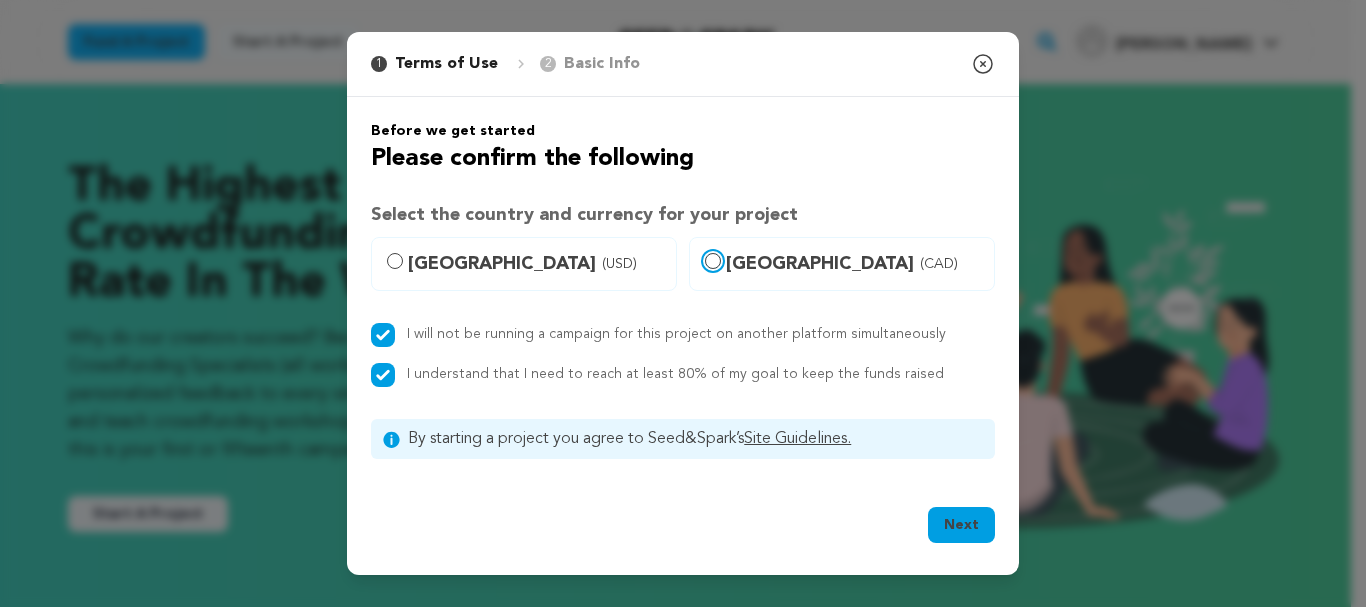 click on "Canada
(CAD)" at bounding box center (713, 261) 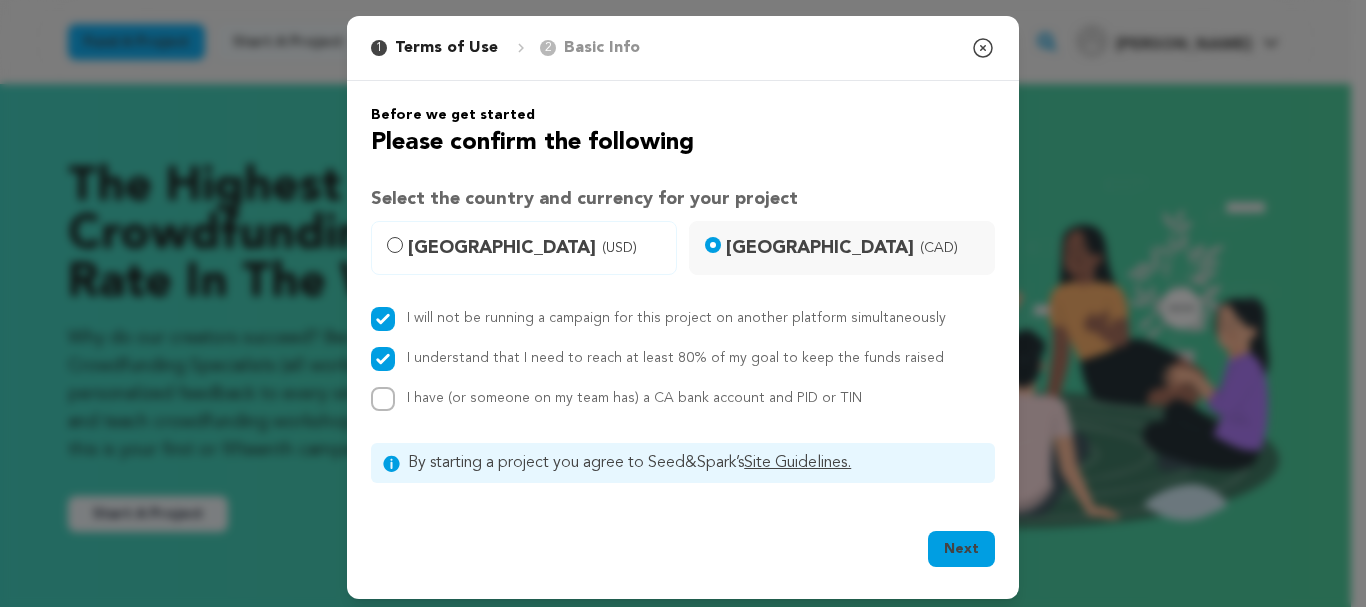 click on "Next" at bounding box center [961, 549] 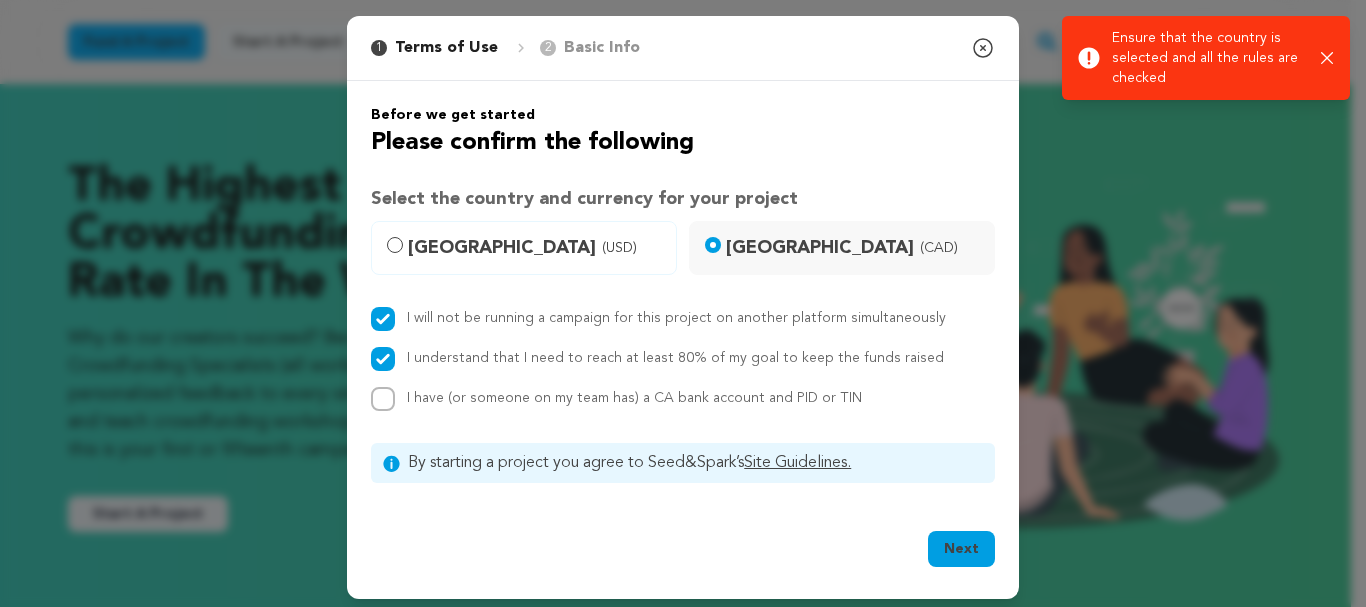 click on "I will not be running a campaign for this project on another platform
simultaneously
I understand that I need to reach at least 80% of my goal to keep the
funds raised
I have (or someone on my team has) a CA bank account and PID or TIN" at bounding box center (683, 359) 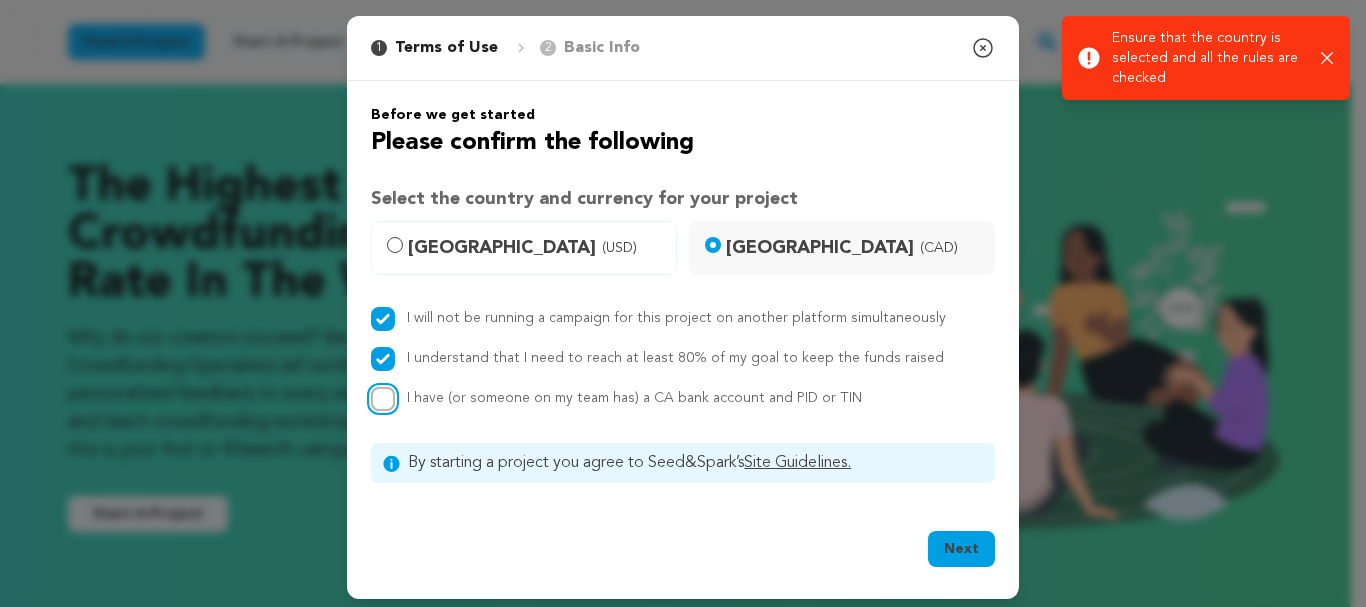 click on "I have (or someone on my team has) a CA bank account and PID or TIN" at bounding box center (383, 399) 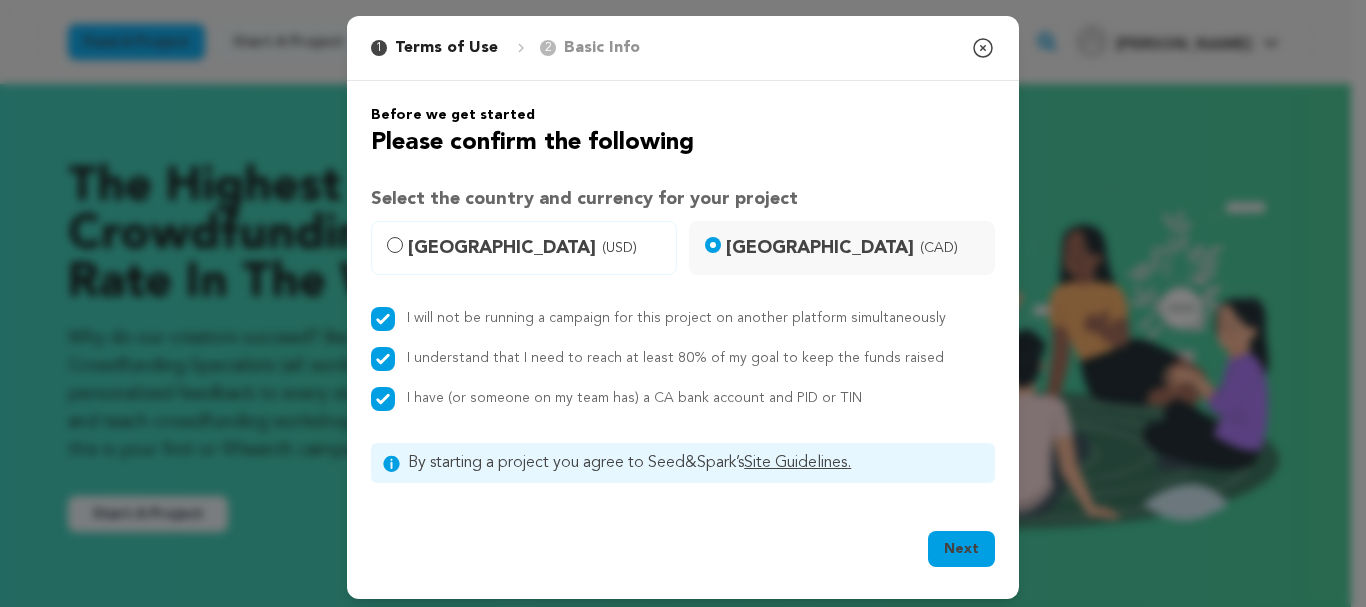 click on "Next" at bounding box center (961, 549) 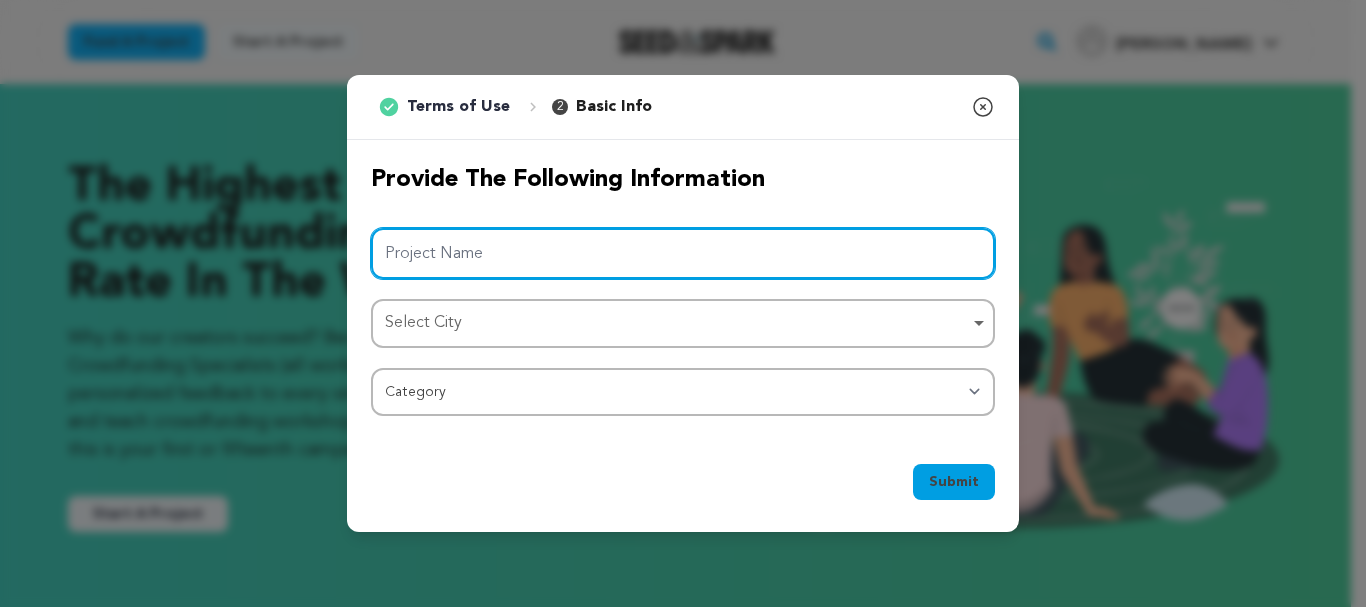 click on "Project Name" at bounding box center [683, 253] 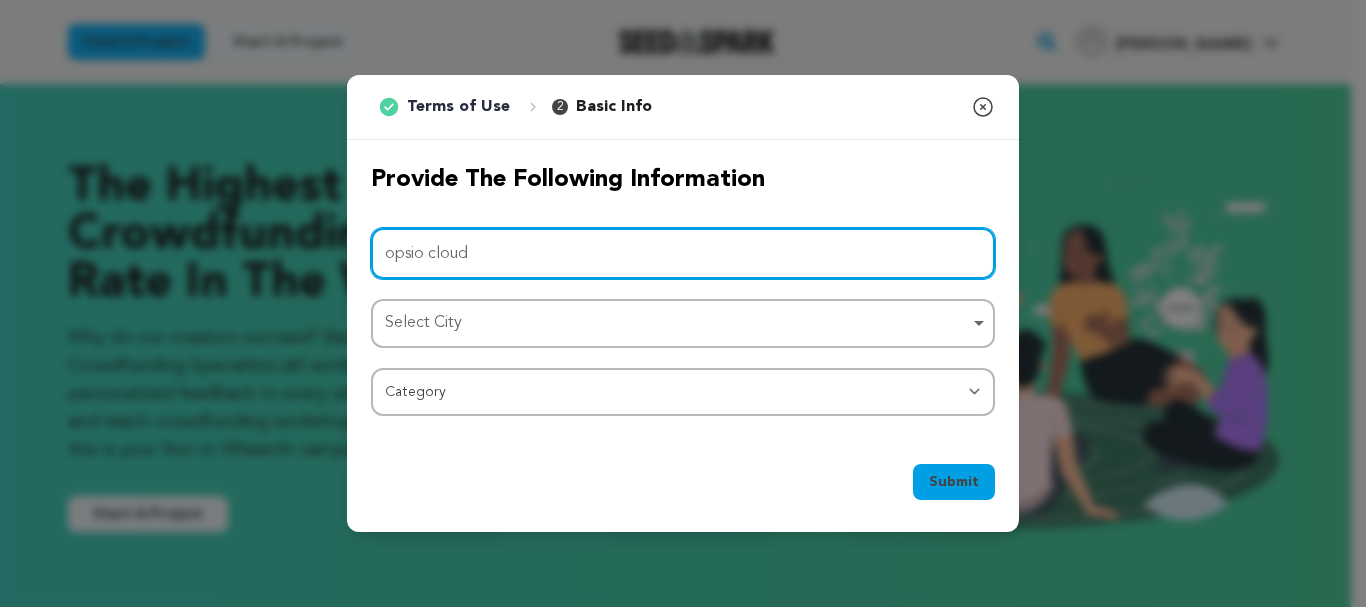 click on "Select City Remove item" at bounding box center (677, 323) 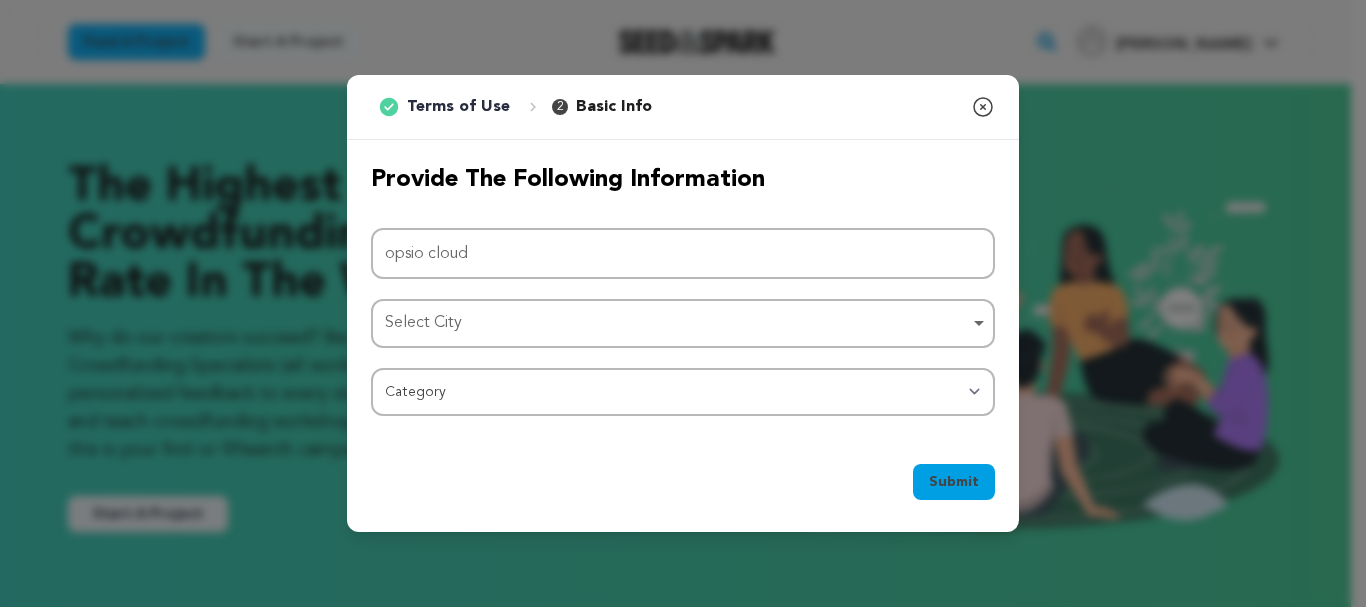 click on "Select City Remove item" at bounding box center (677, 323) 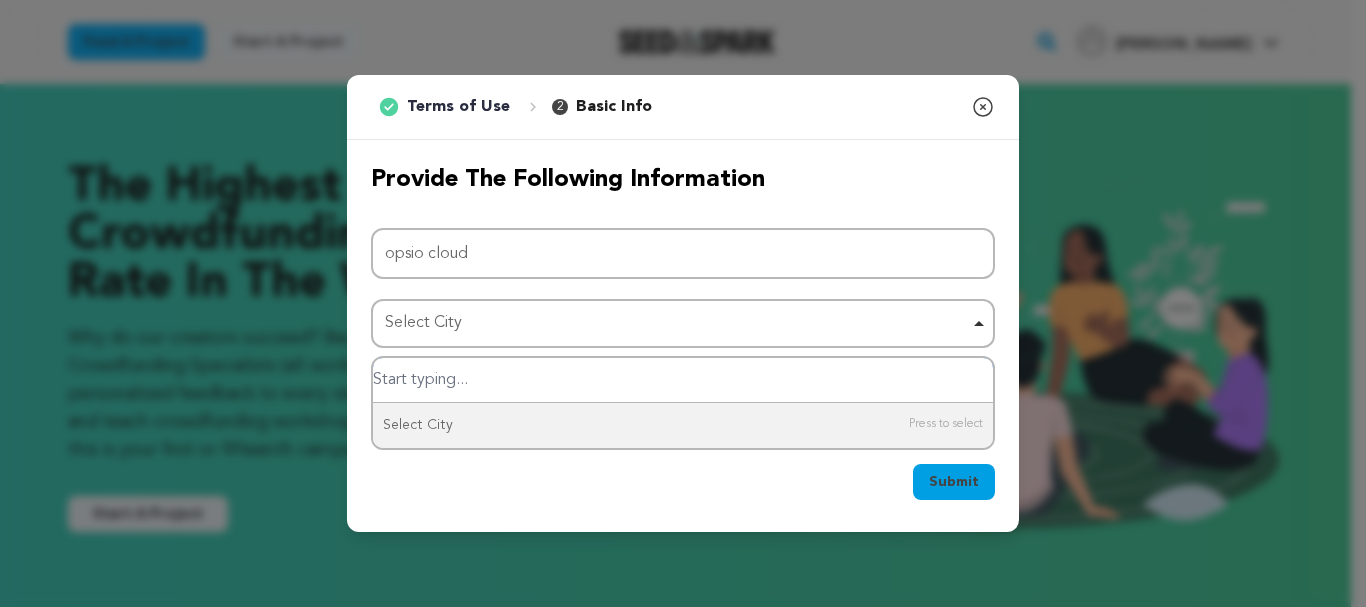 paste on "Tynäsgatan 12, Karlstad, Sweden" 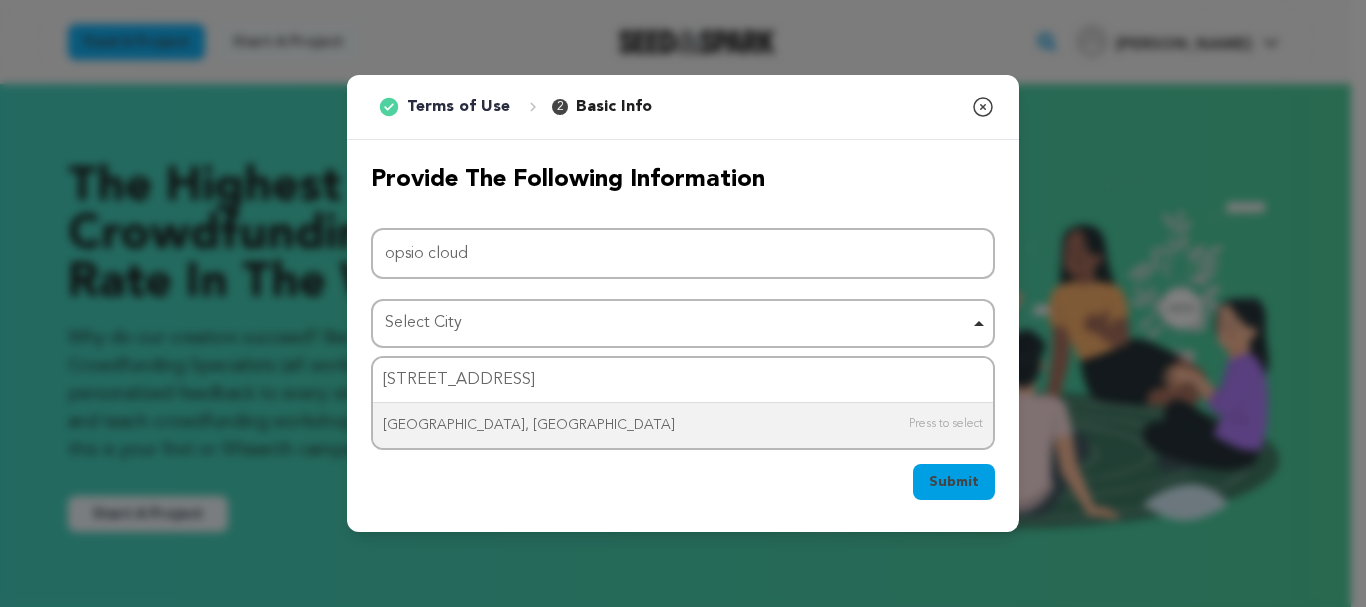 type 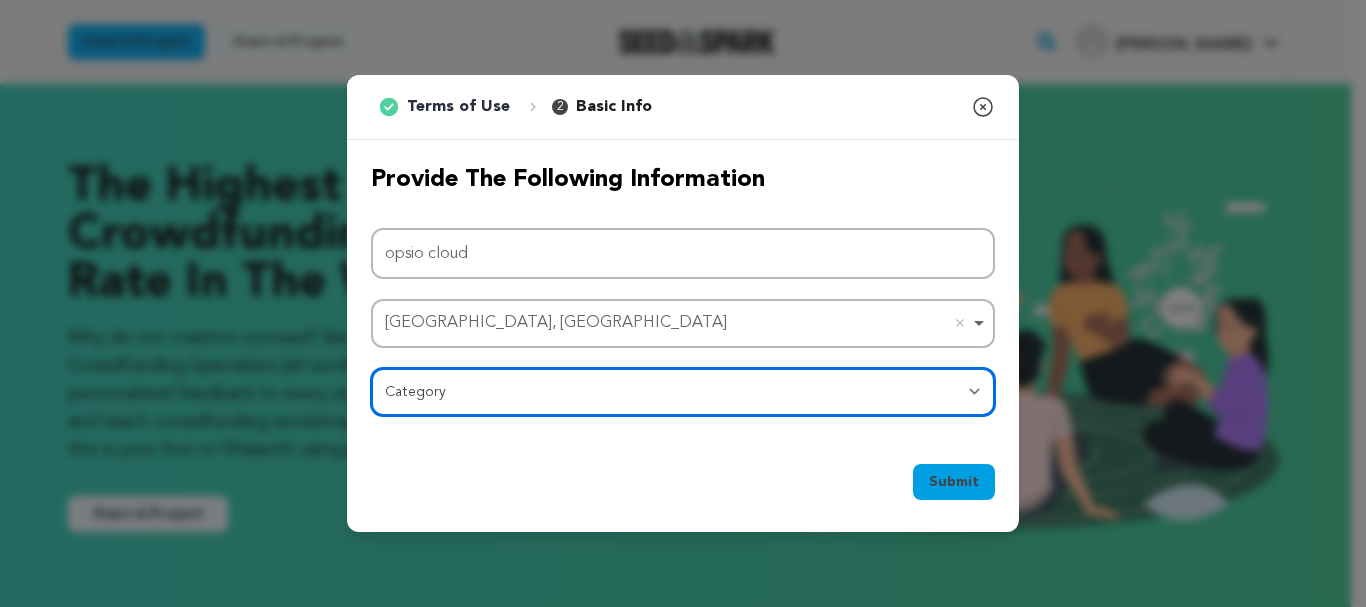 click on "Category
Film Feature
Film Short
Series
Film Festival
Company
Music Video
VR Experience
Comics
Artist Residency
Art & Photography
Collective
Dance
Games
Music
Radio & Podcasts
Orgs & Companies
Writing & Publishing
Venue & Spaces
Theatre" at bounding box center [683, 392] 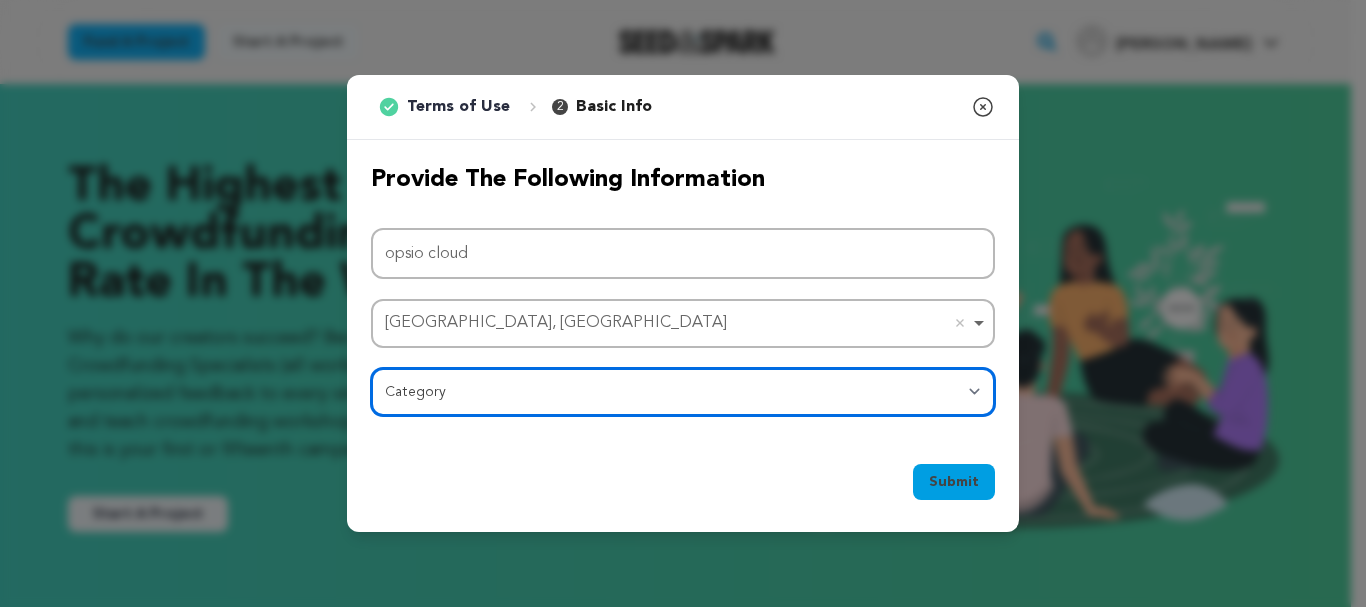 select on "10896" 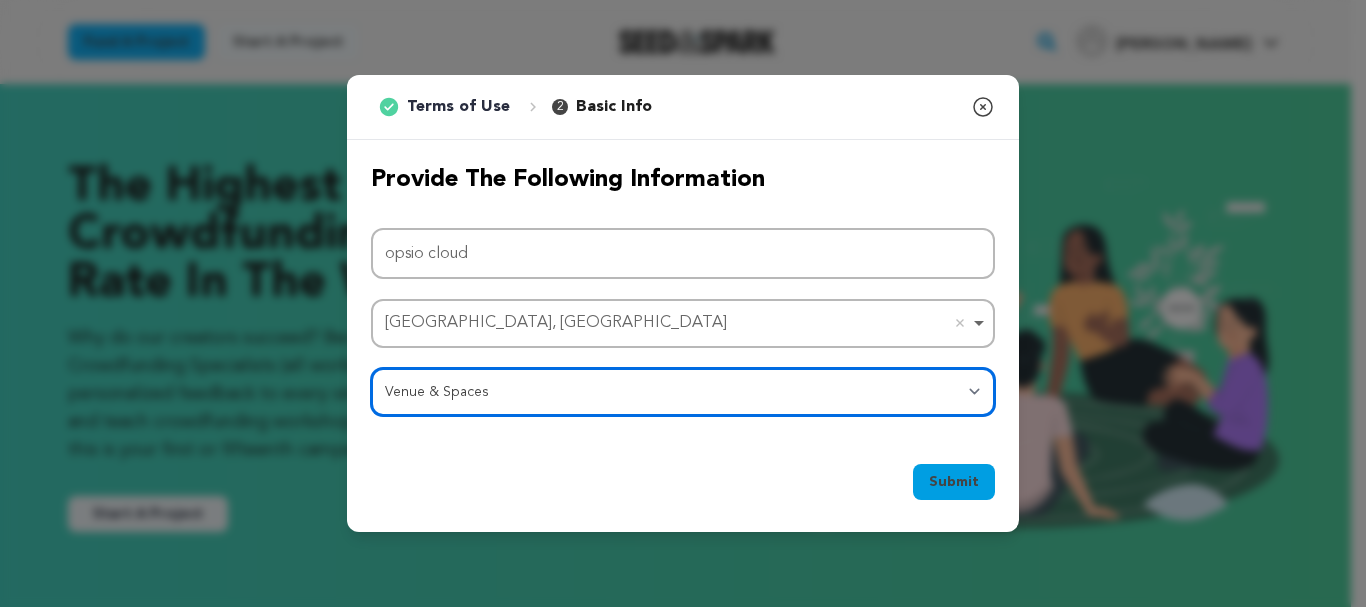 click on "Category
Film Feature
Film Short
Series
Film Festival
Company
Music Video
VR Experience
Comics
Artist Residency
Art & Photography
Collective
Dance
Games
Music
Radio & Podcasts
Orgs & Companies
Writing & Publishing
Venue & Spaces
Theatre" at bounding box center (683, 392) 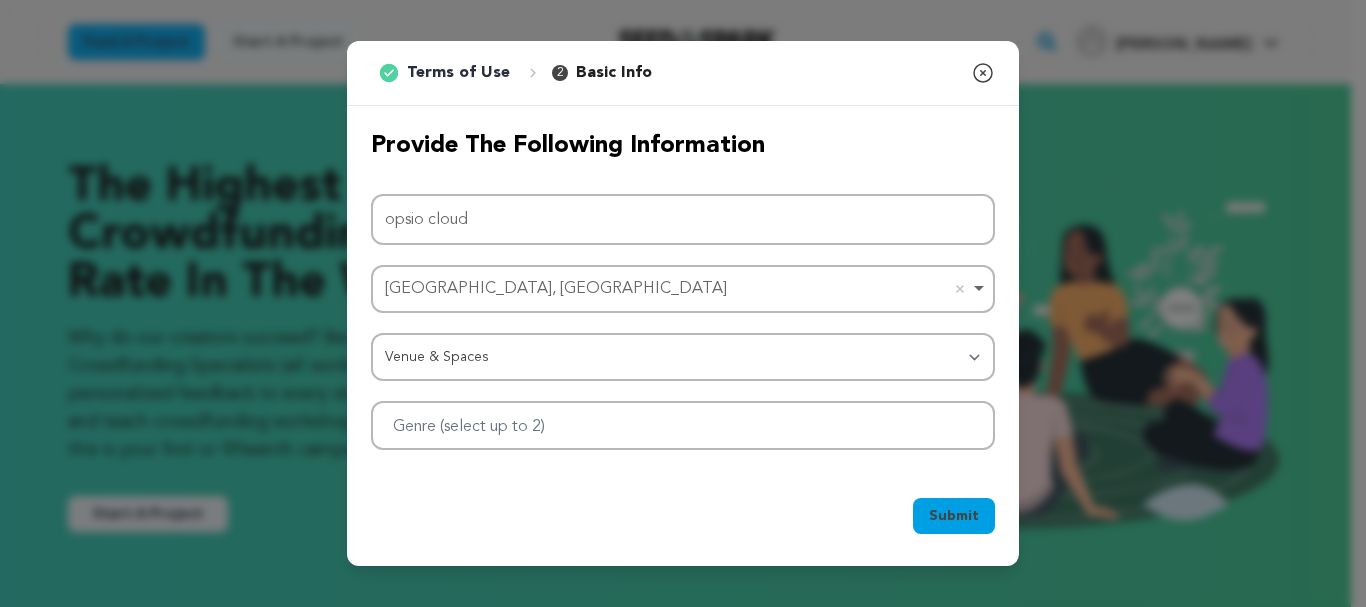 click on "Submit" at bounding box center [954, 516] 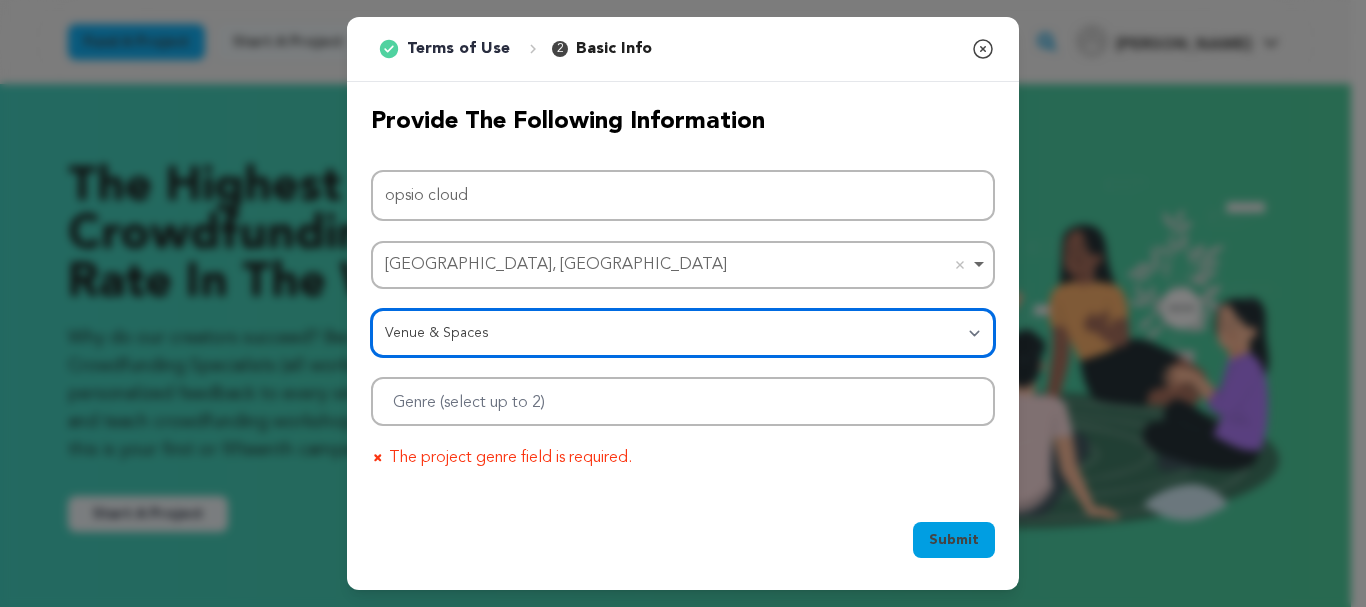 click on "Category
Film Feature
Film Short
Series
Film Festival
Company
Music Video
VR Experience
Comics
Artist Residency
Art & Photography
Collective
Dance
Games
Music
Radio & Podcasts
Orgs & Companies
Writing & Publishing
Venue & Spaces
Theatre" at bounding box center [683, 333] 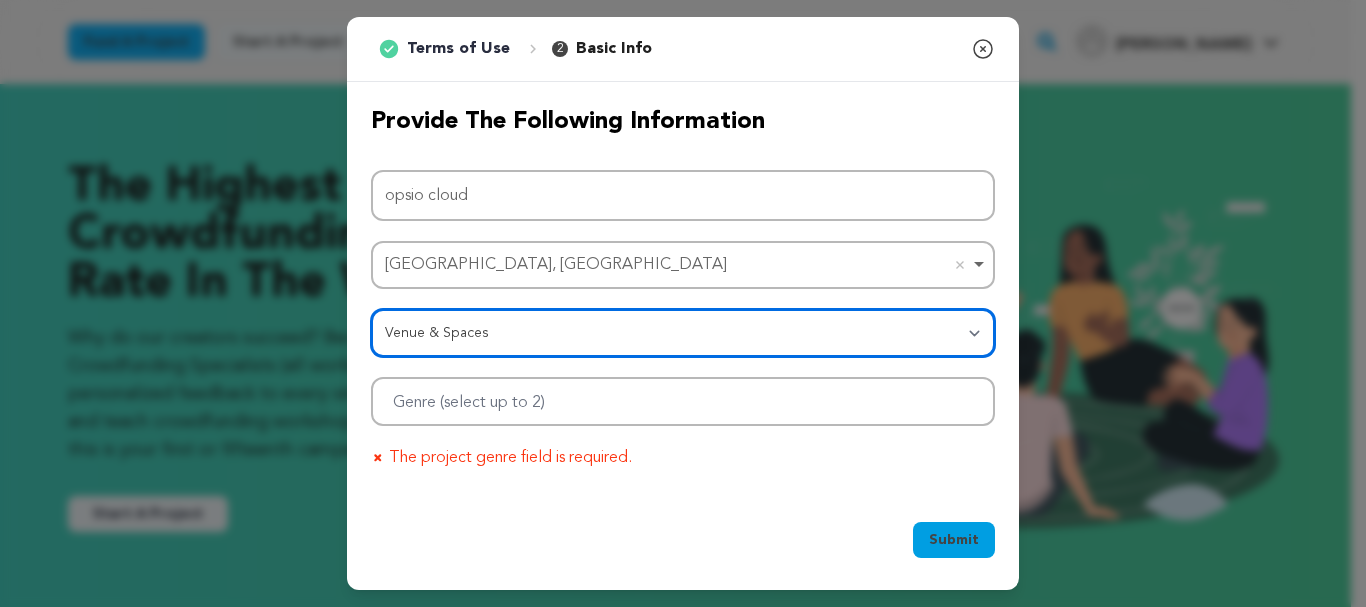 click on "Category
Film Feature
Film Short
Series
Film Festival
Company
Music Video
VR Experience
Comics
Artist Residency
Art & Photography
Collective
Dance
Games
Music
Radio & Podcasts
Orgs & Companies
Writing & Publishing
Venue & Spaces
Theatre" at bounding box center (683, 333) 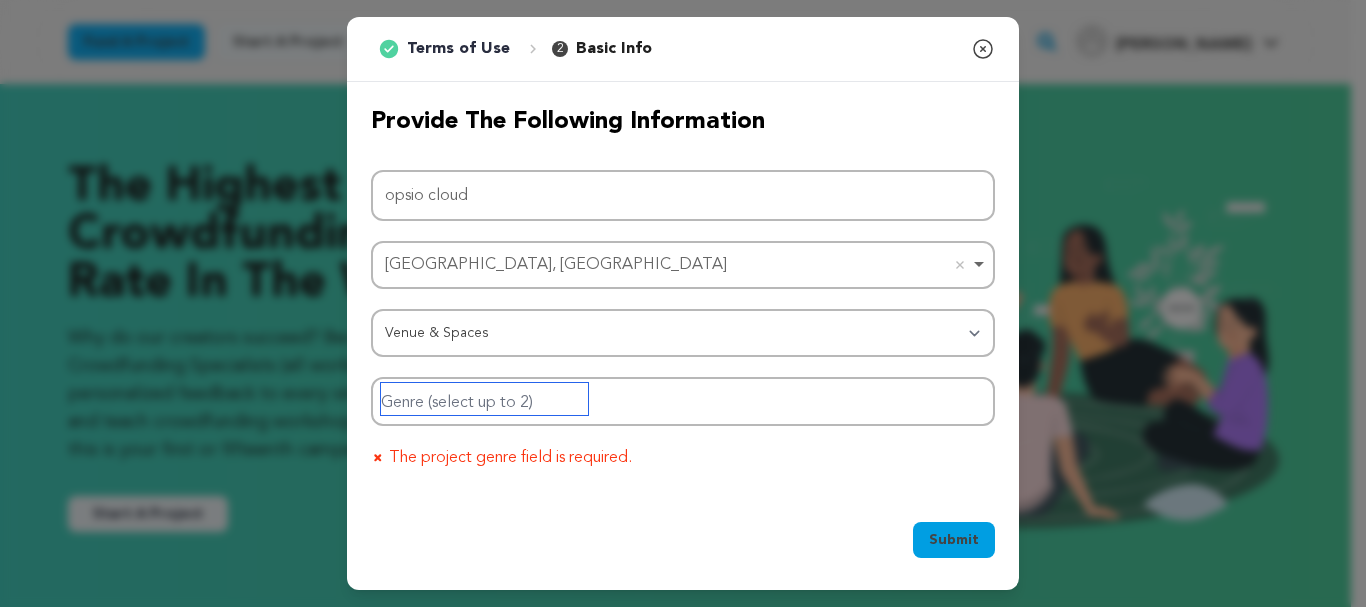 click at bounding box center [484, 399] 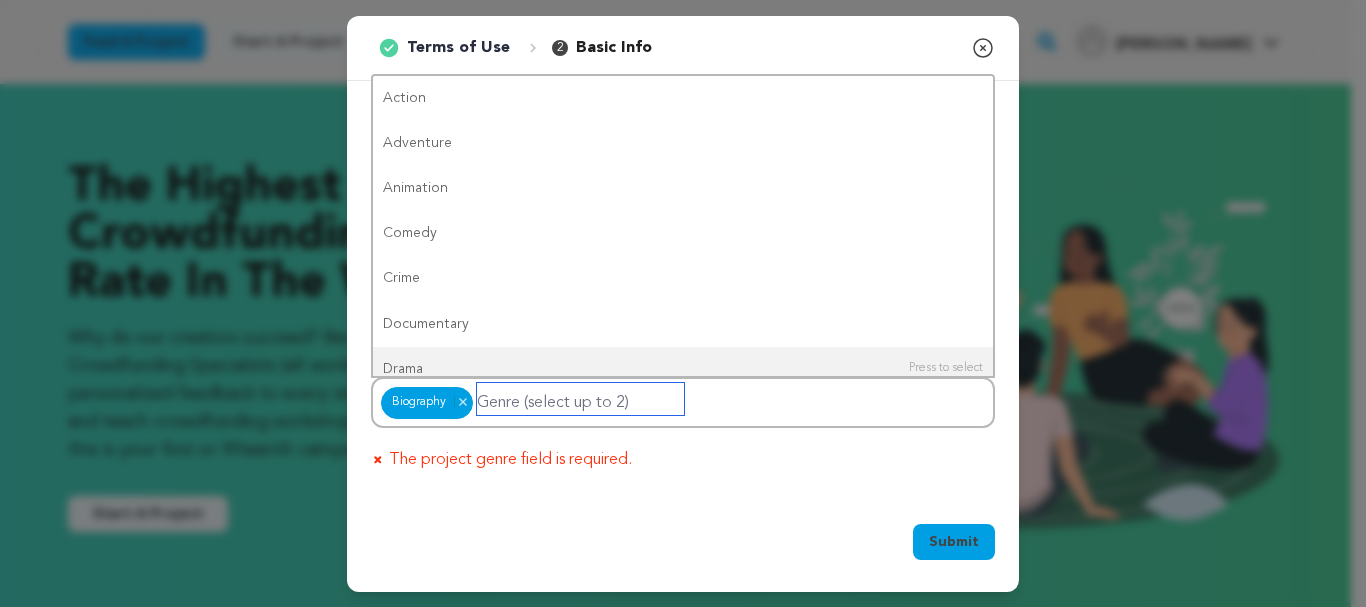 click at bounding box center (580, 399) 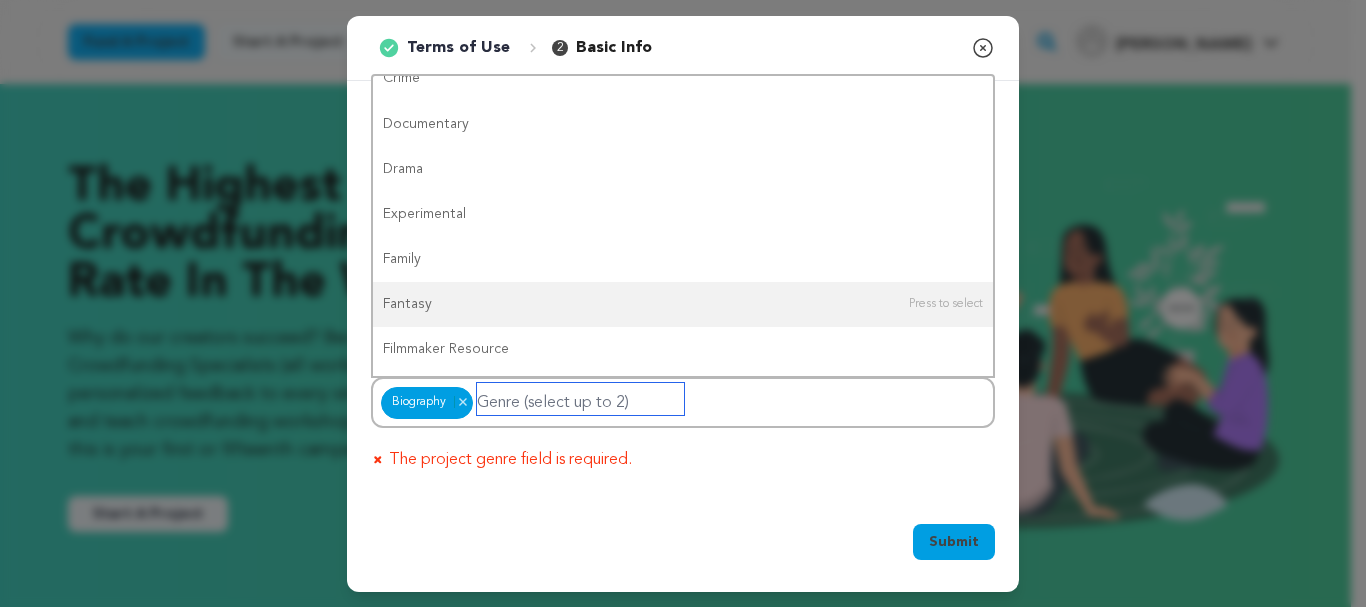 scroll, scrollTop: 209, scrollLeft: 0, axis: vertical 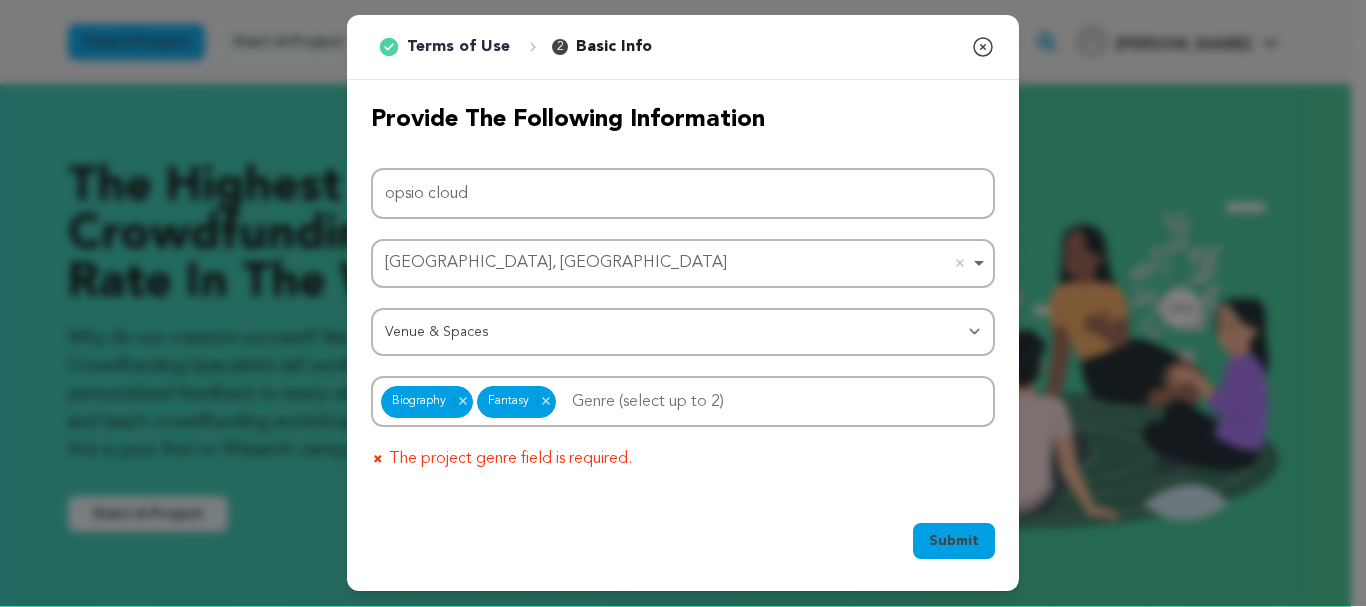 click on "Submit" at bounding box center [954, 541] 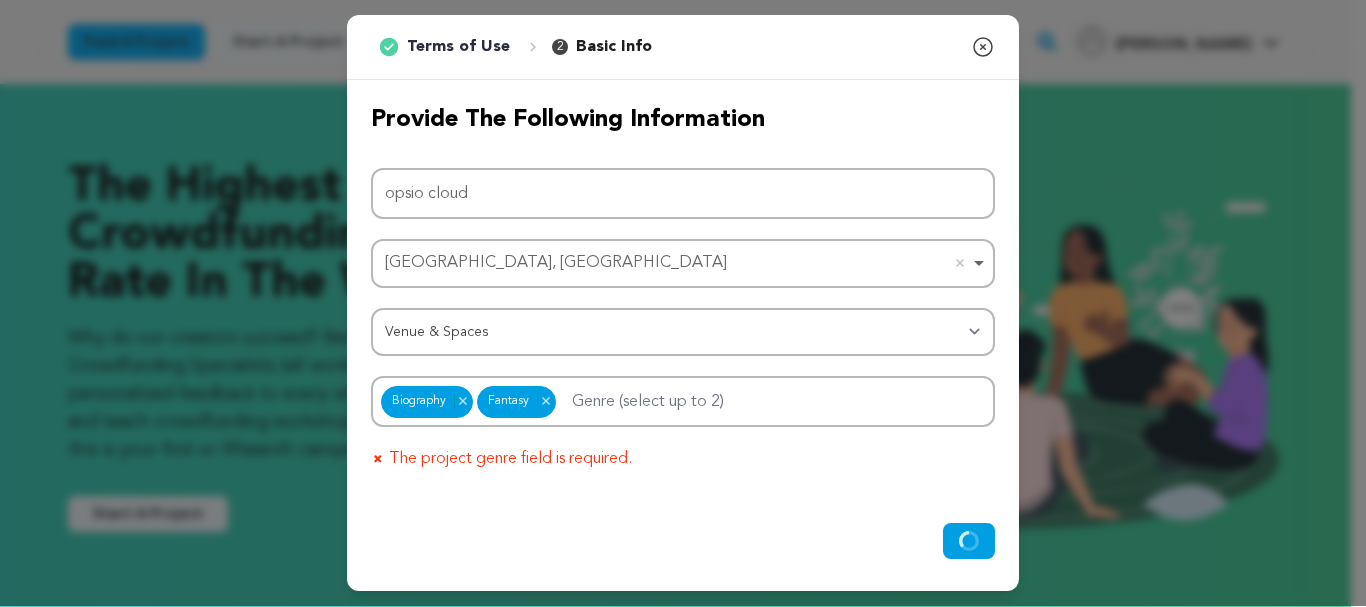 scroll, scrollTop: 0, scrollLeft: 0, axis: both 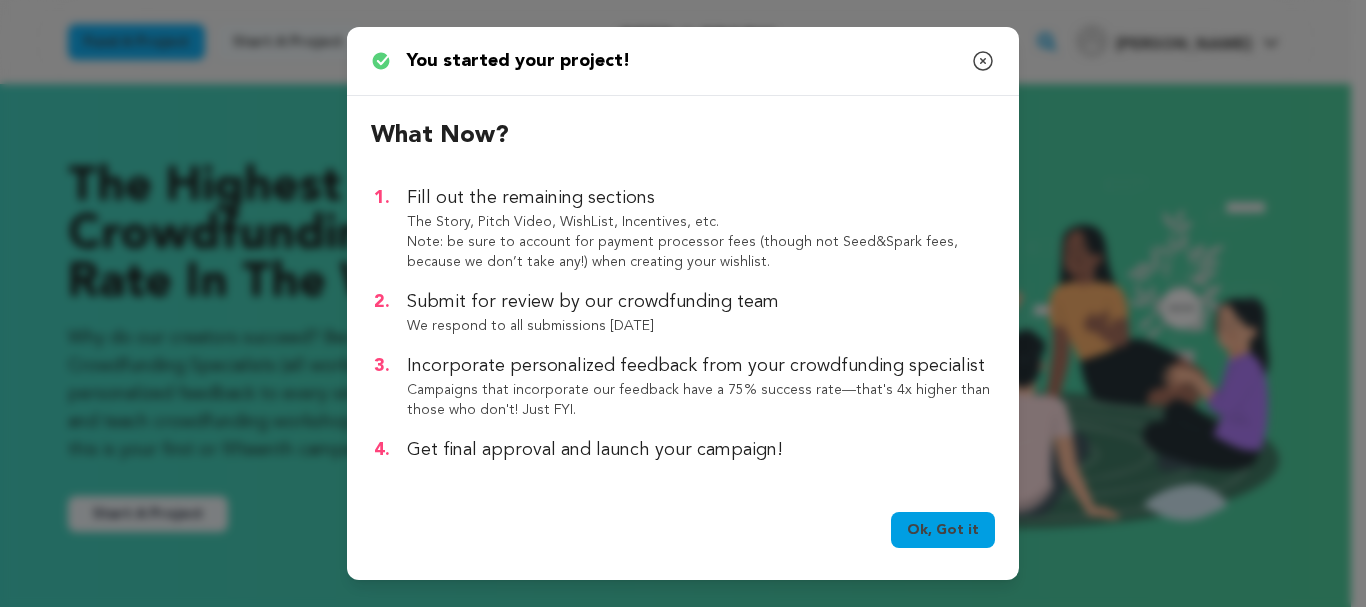 click on "Fill out the remaining sections
The Story, Pitch Video, WishList, Incentives, etc.
Note: be sure to account for payment processor fees (though not Seed&Spark fees, because we
don’t take any!) when creating your wishlist.
Submit for review by our crowdfunding team
We respond to all submissions within one week
Incorporate personalized feedback from your crowdfunding specialist" at bounding box center [695, 324] 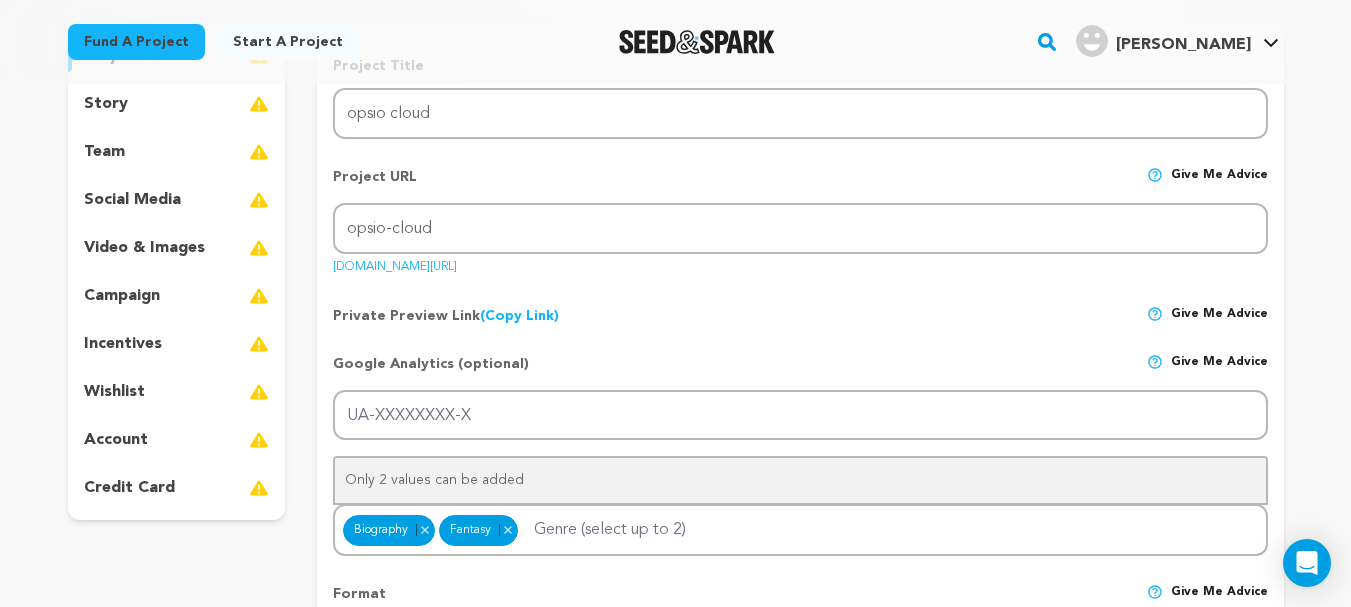 scroll, scrollTop: 242, scrollLeft: 0, axis: vertical 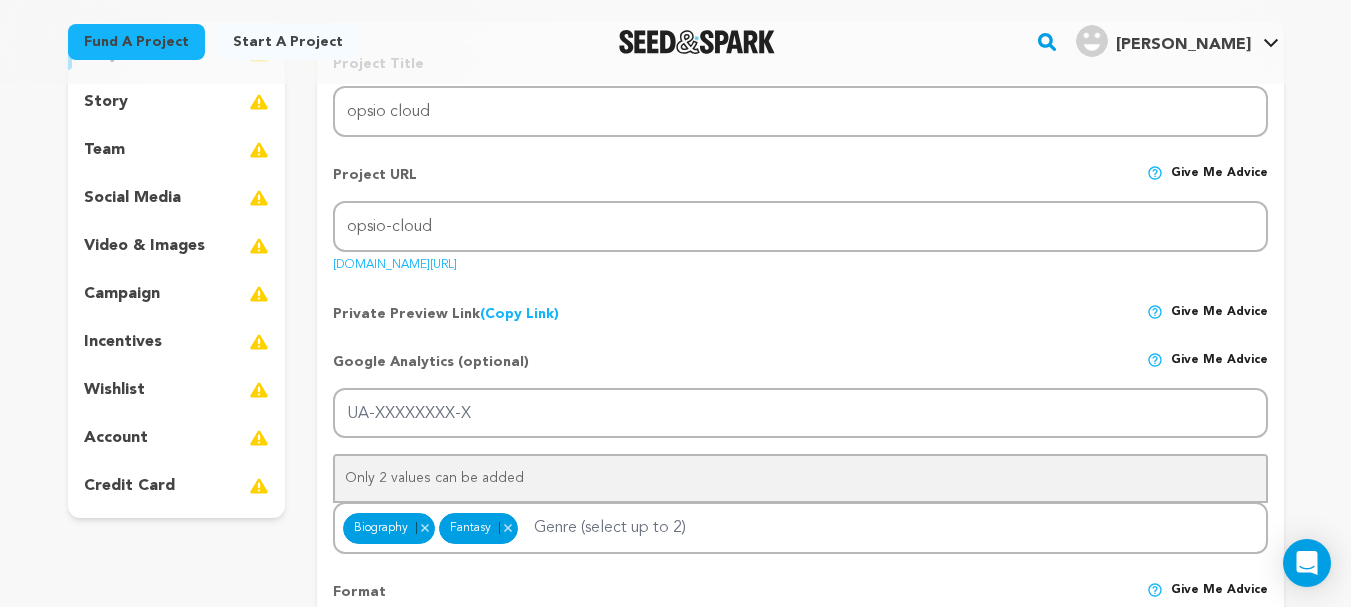 click on "(Copy Link)
Copy private preview link" at bounding box center (519, 314) 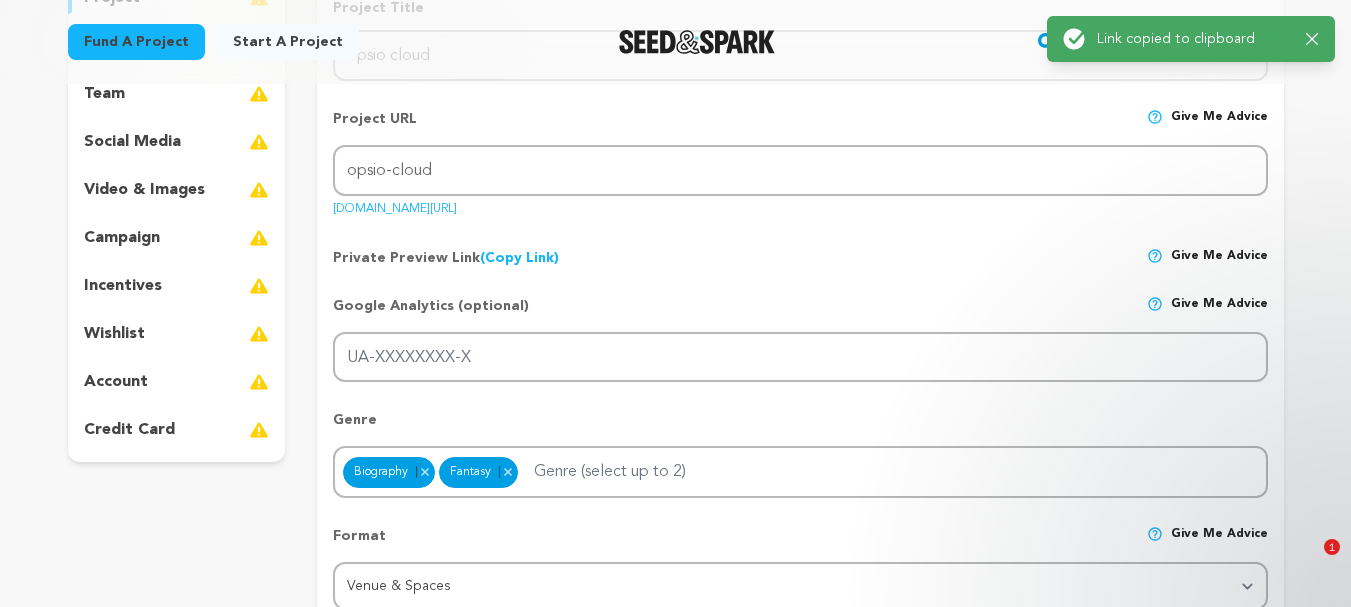 scroll, scrollTop: 296, scrollLeft: 0, axis: vertical 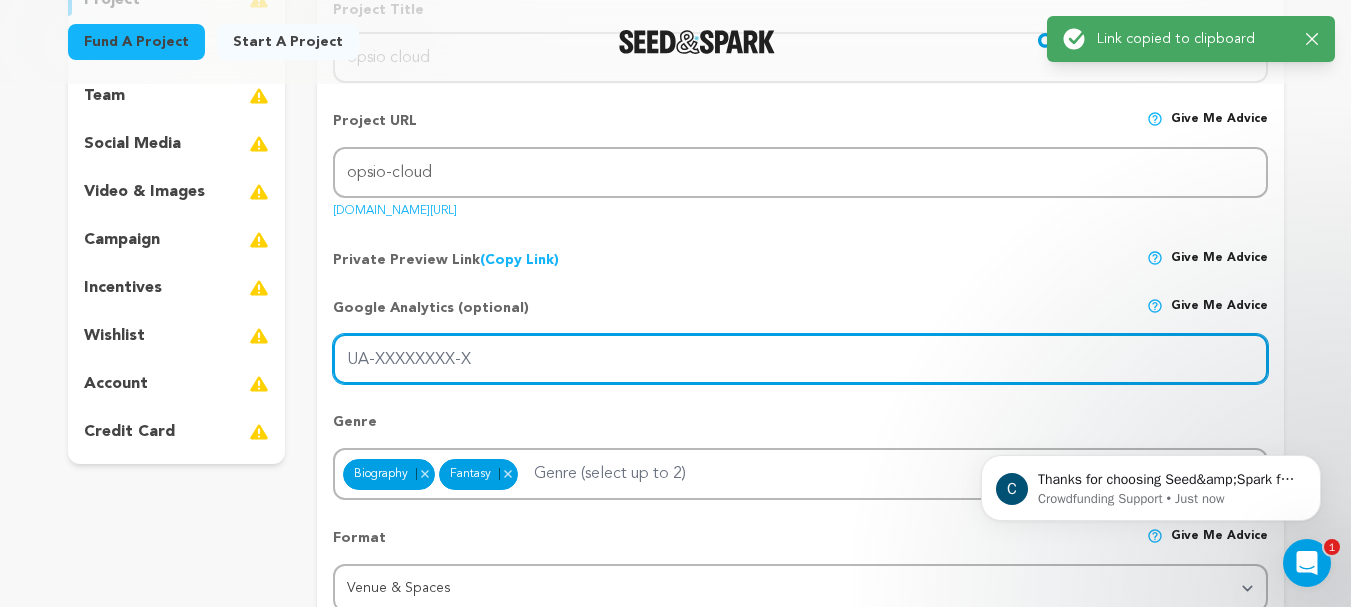 click on "UA-XXXXXXXX-X" at bounding box center (800, 359) 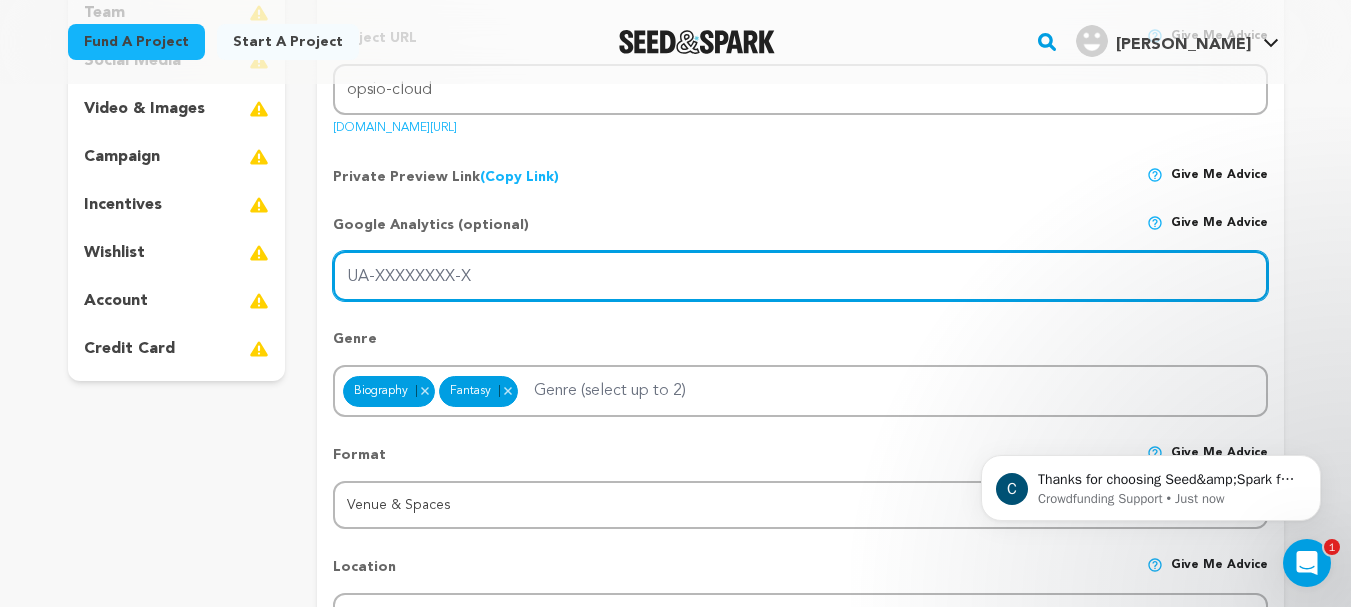 scroll, scrollTop: 505, scrollLeft: 0, axis: vertical 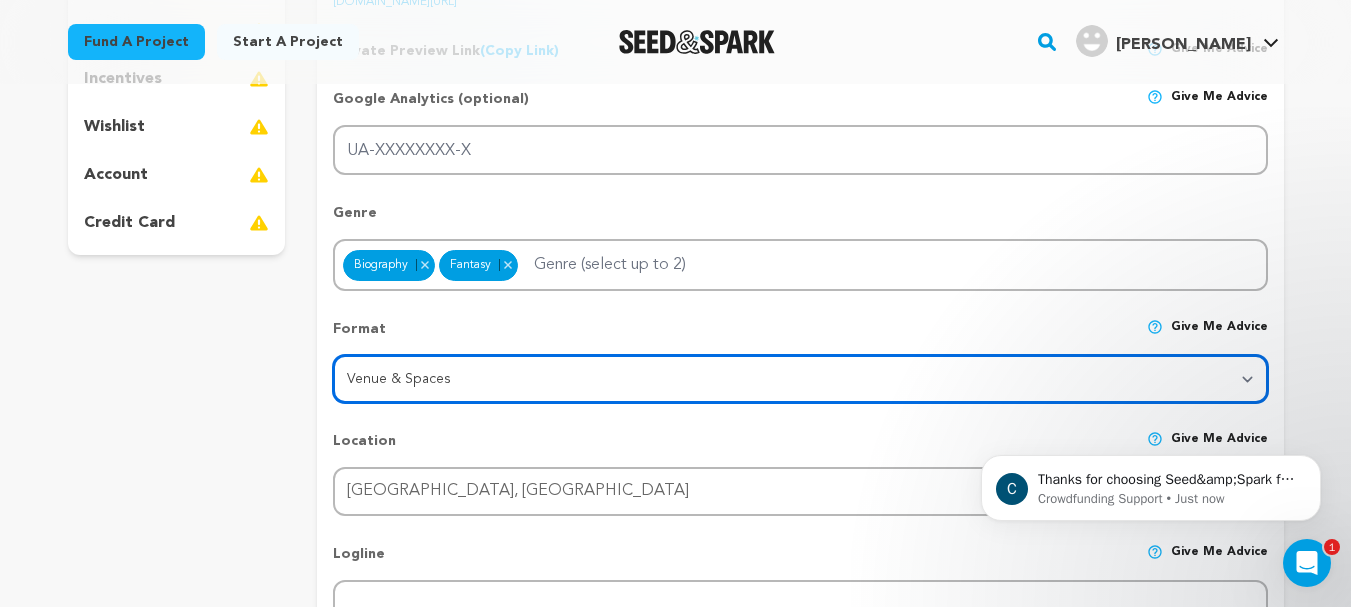 click on "Category
Film Feature
Film Short
Series
VR Experience
Film Festival
Company
Music Video
Comics
Artist Residency
Art & Photography
Collective
Dance
Games
Music
Radio & Podcasts
Venue & Spaces" at bounding box center [800, 379] 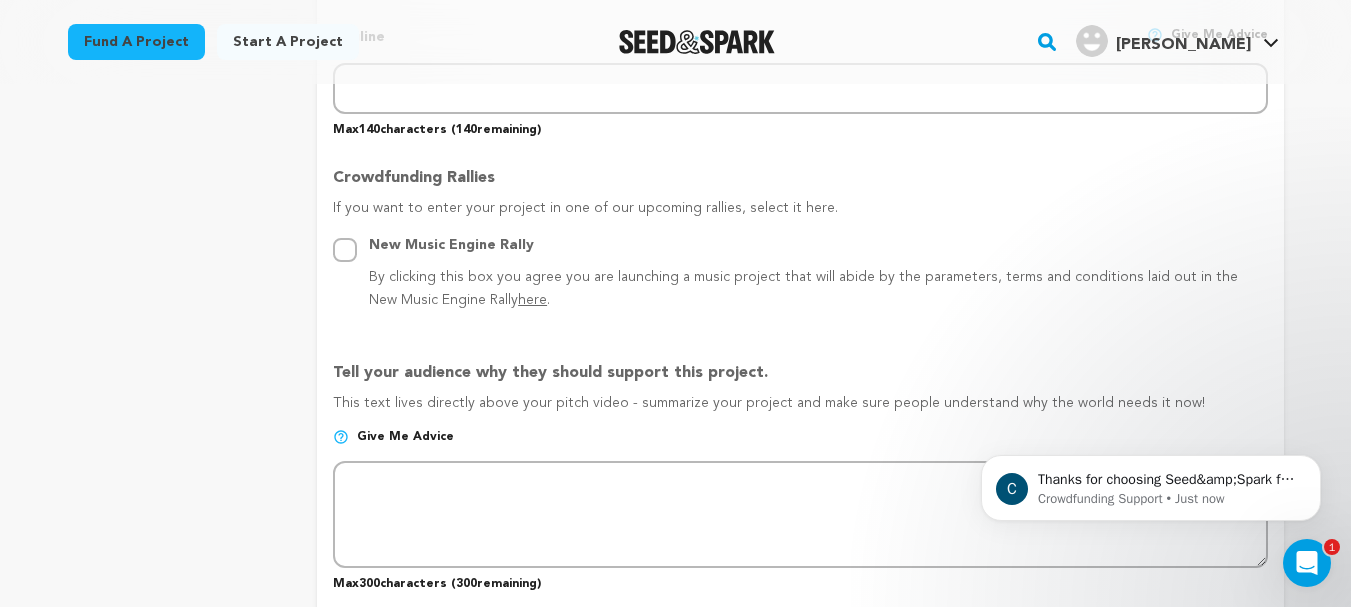 scroll, scrollTop: 1020, scrollLeft: 0, axis: vertical 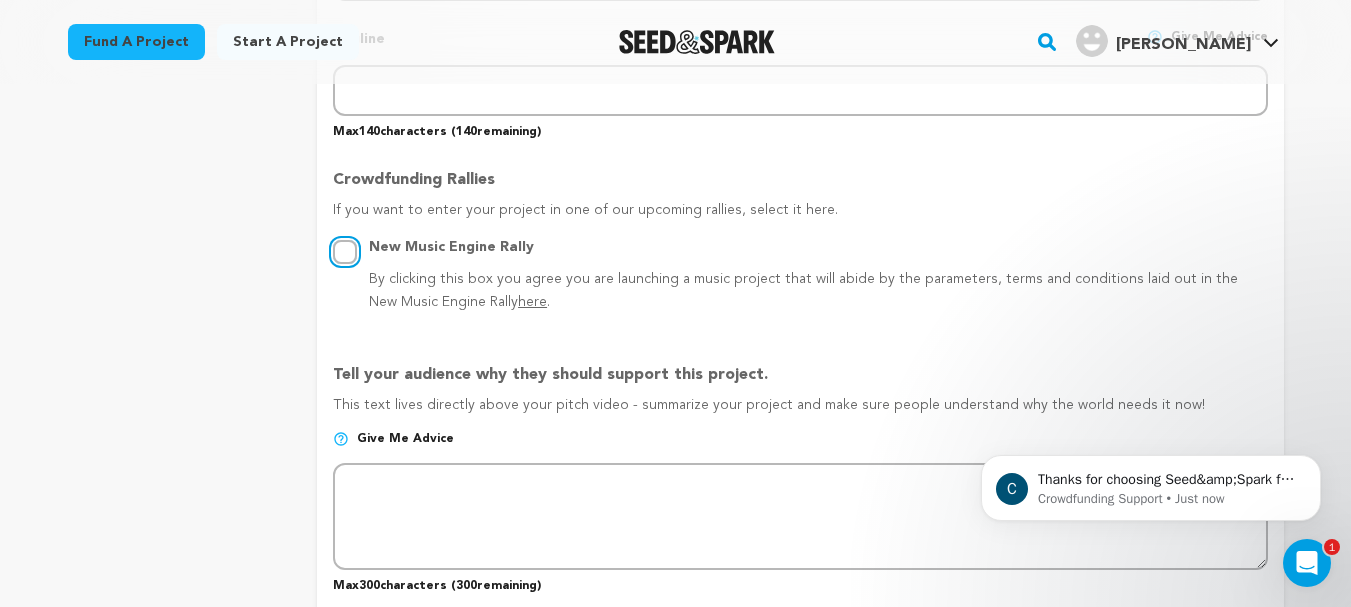 click on "New Music Engine Rally
By clicking this box you agree you are launching a music project that will abide by the parameters, terms and conditions laid out in the New Music Engine Rally  here ." at bounding box center [345, 252] 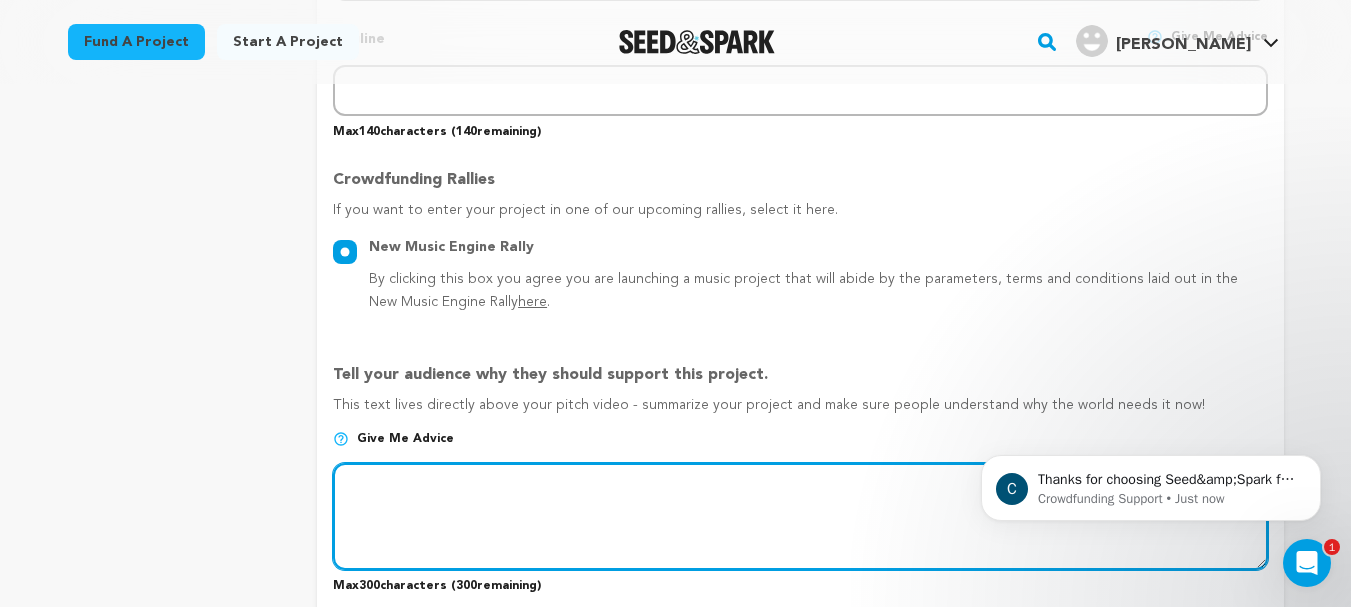 click at bounding box center (800, 516) 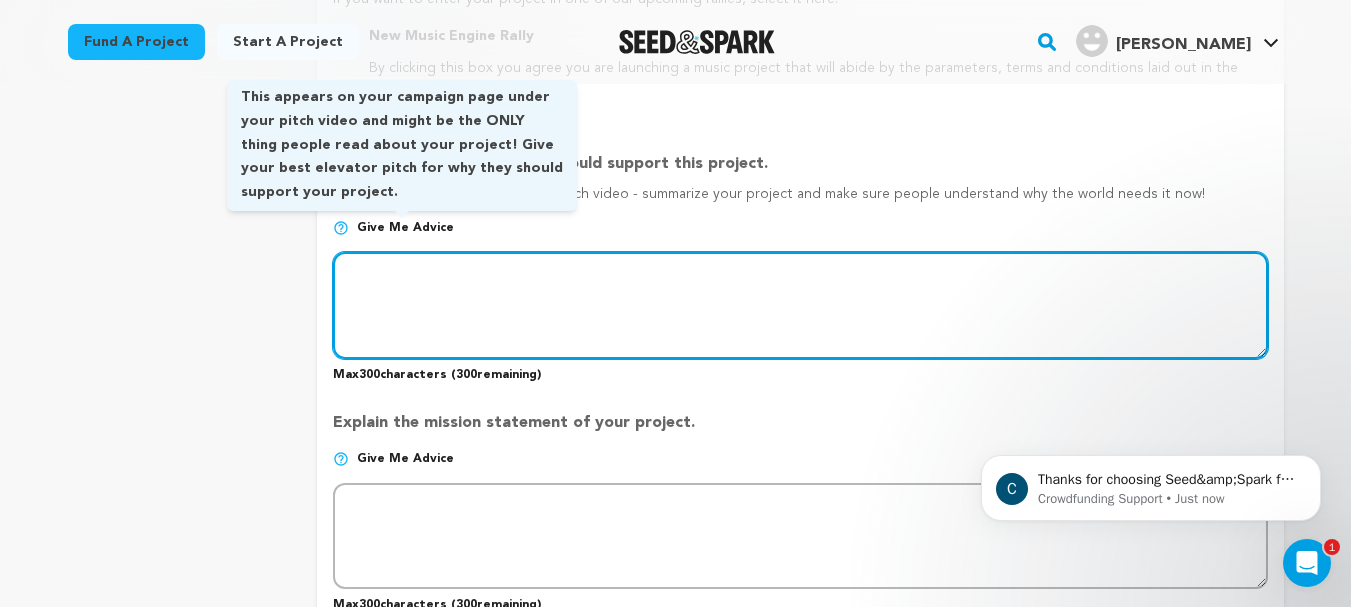 scroll, scrollTop: 1229, scrollLeft: 0, axis: vertical 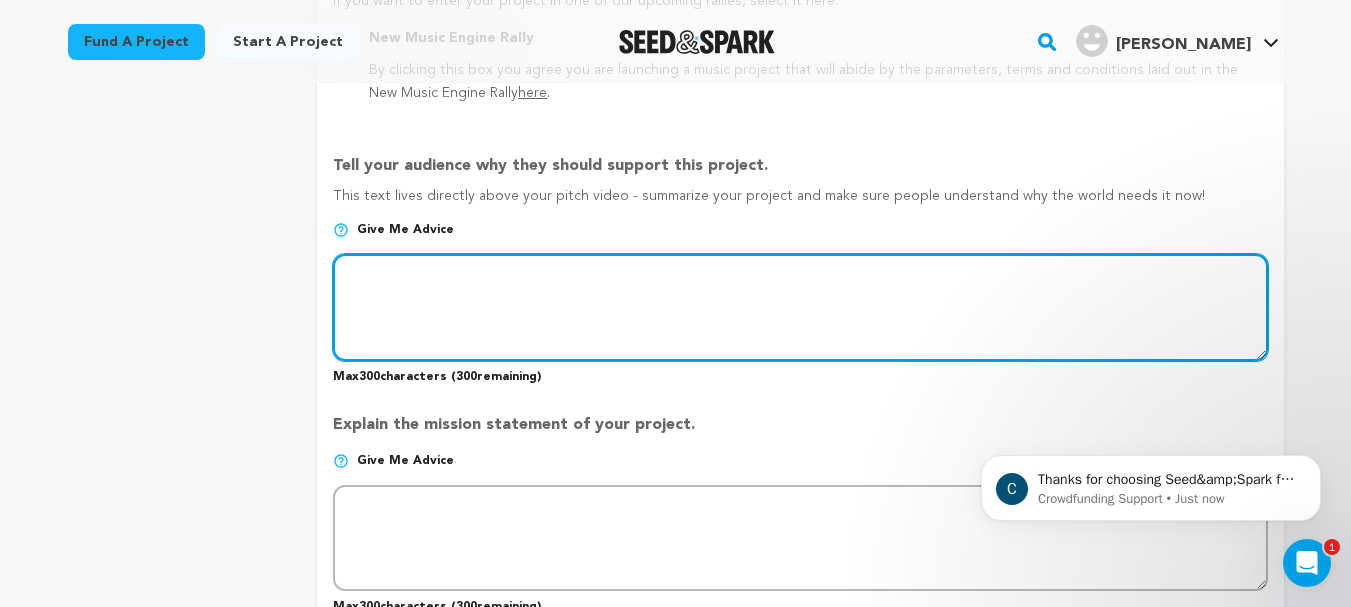 paste on "Accelerate your development lifecycle and streamline cloud operations with OpsioCloud’s AWS DevOps consulting services. From automated CI/CD pipelines to infrastructure optimization, we help you build software faster and deploy smarter. Our expert solutions are designed to deliver customized, scalab" 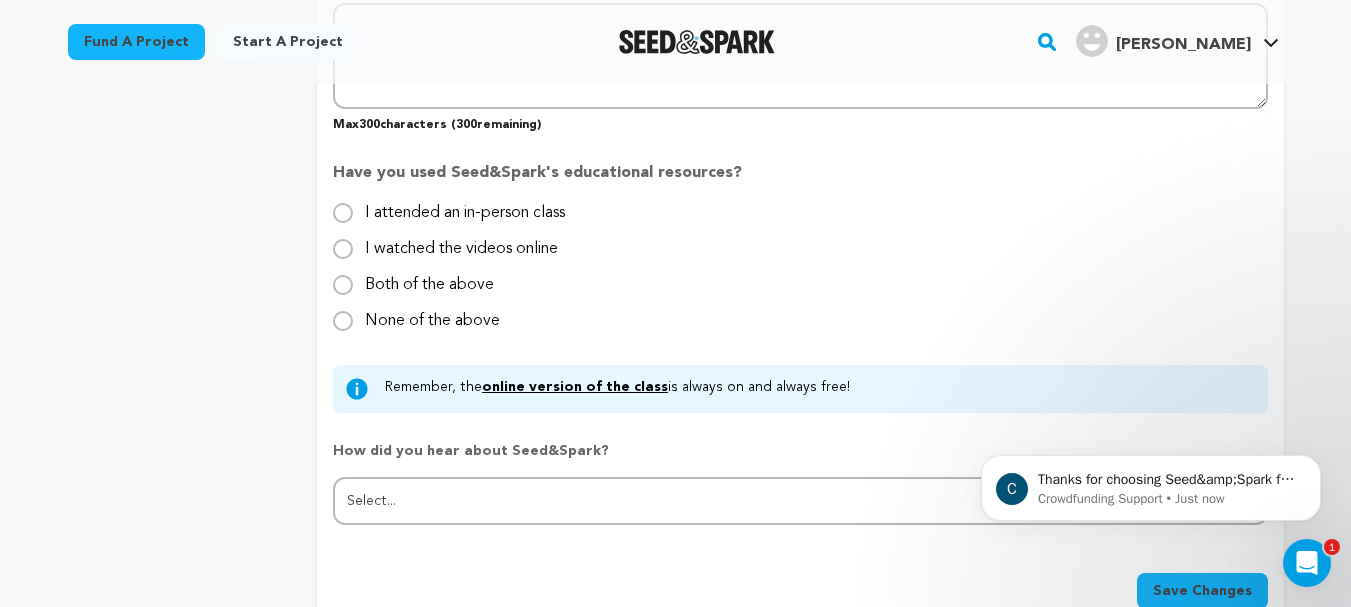 scroll, scrollTop: 1965, scrollLeft: 0, axis: vertical 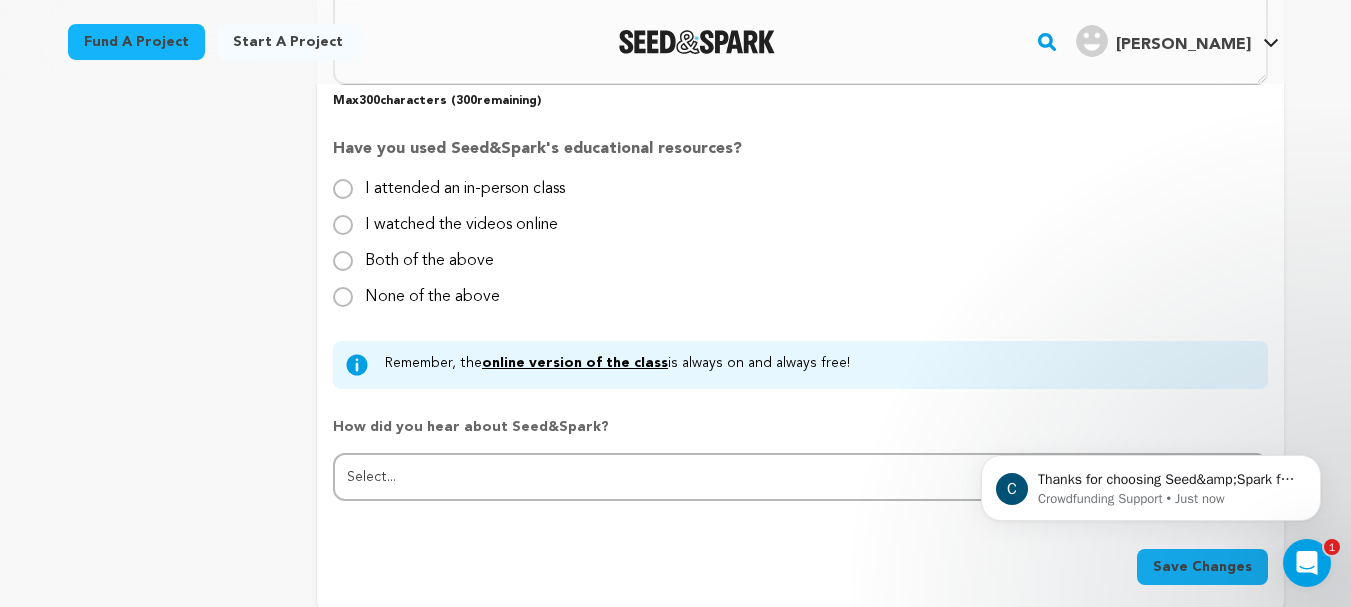 type on "Accelerate your development lifecycle and streamline cloud operations with OpsioCloud’s AWS DevOps consulting services. From automated CI/CD pipelines to infrastructure optimization, we help you build software faster and deploy smarter. Our expert solutions are designed to deliver customized, scalab" 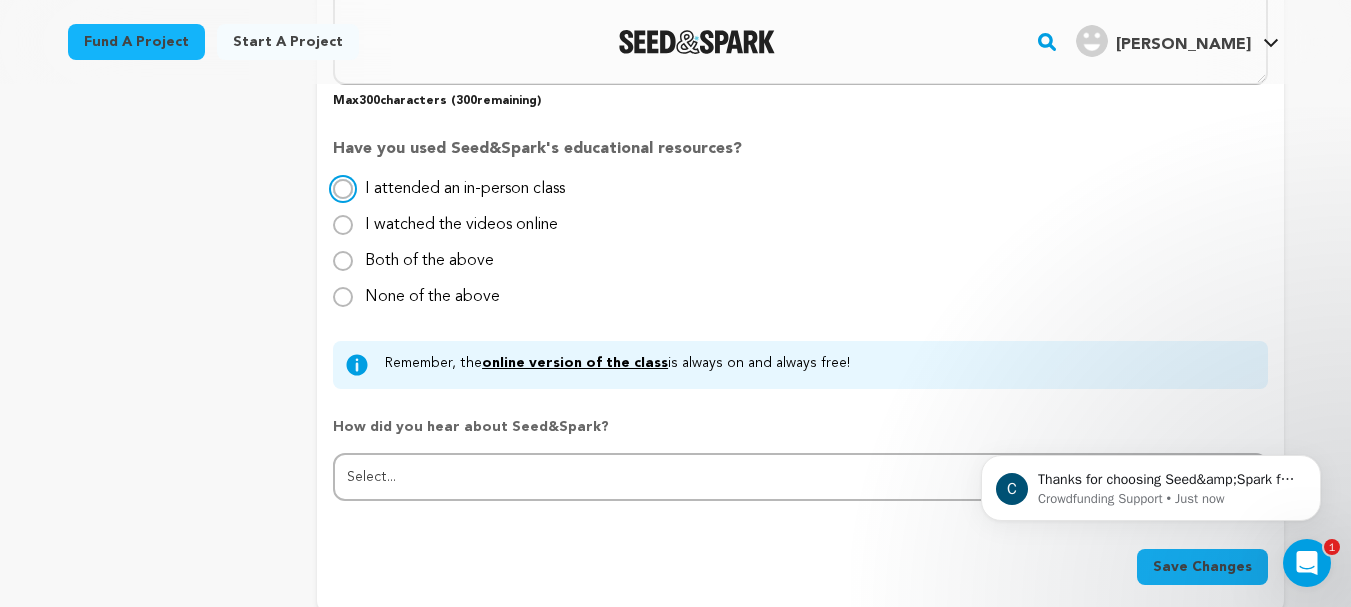 click on "I attended an in-person class" at bounding box center [343, 189] 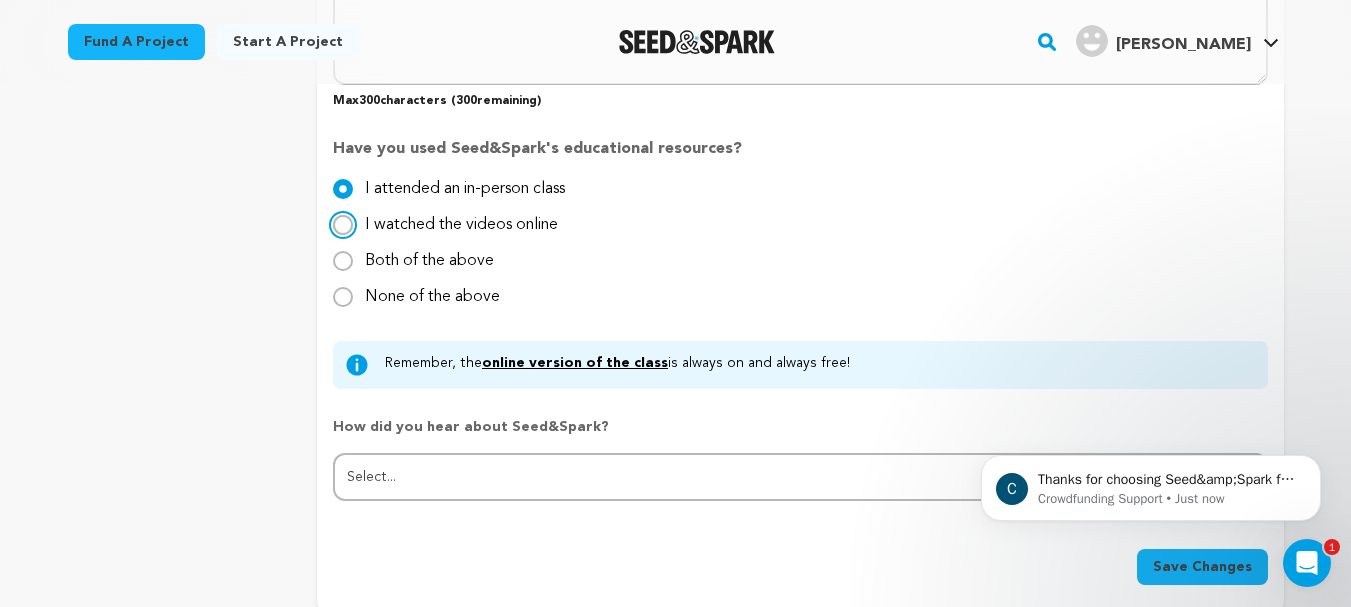 click on "I watched the videos online" at bounding box center (343, 225) 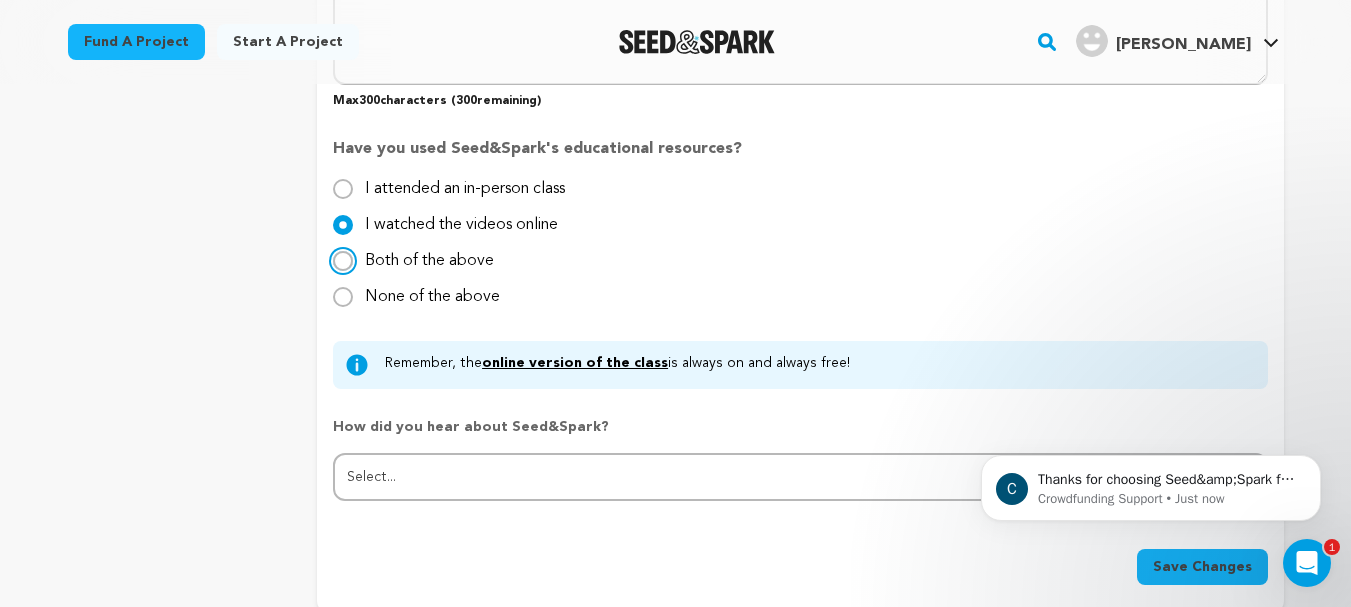 click on "Both of the above" at bounding box center [343, 261] 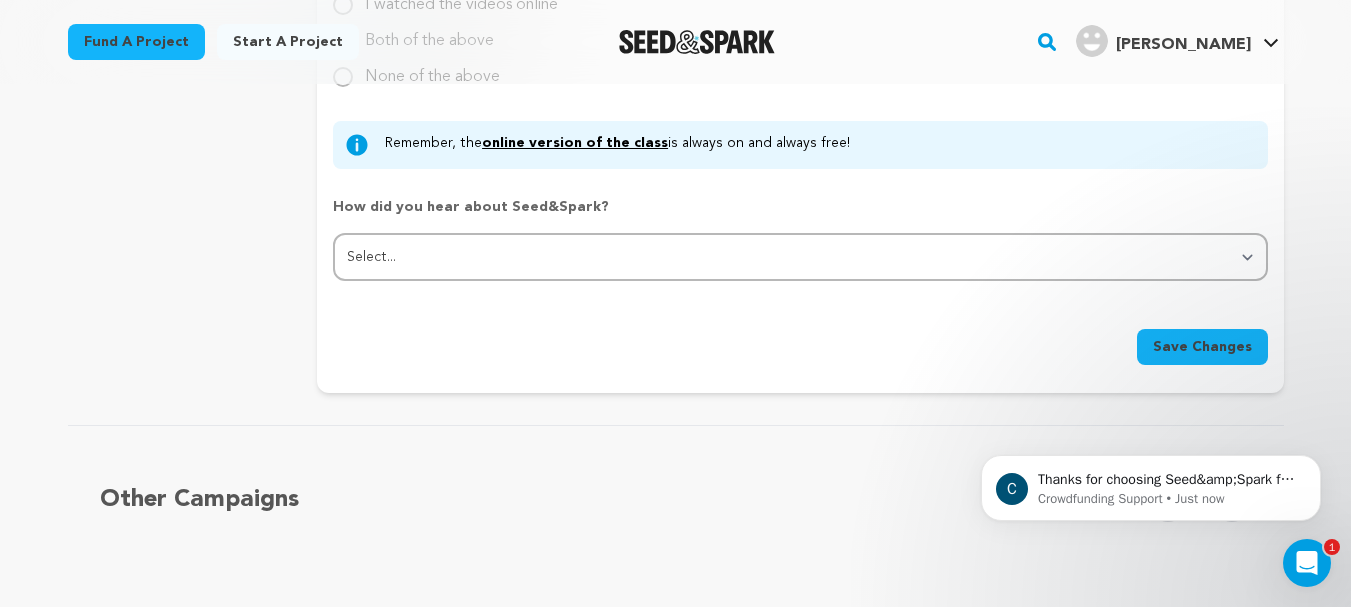 scroll, scrollTop: 2182, scrollLeft: 0, axis: vertical 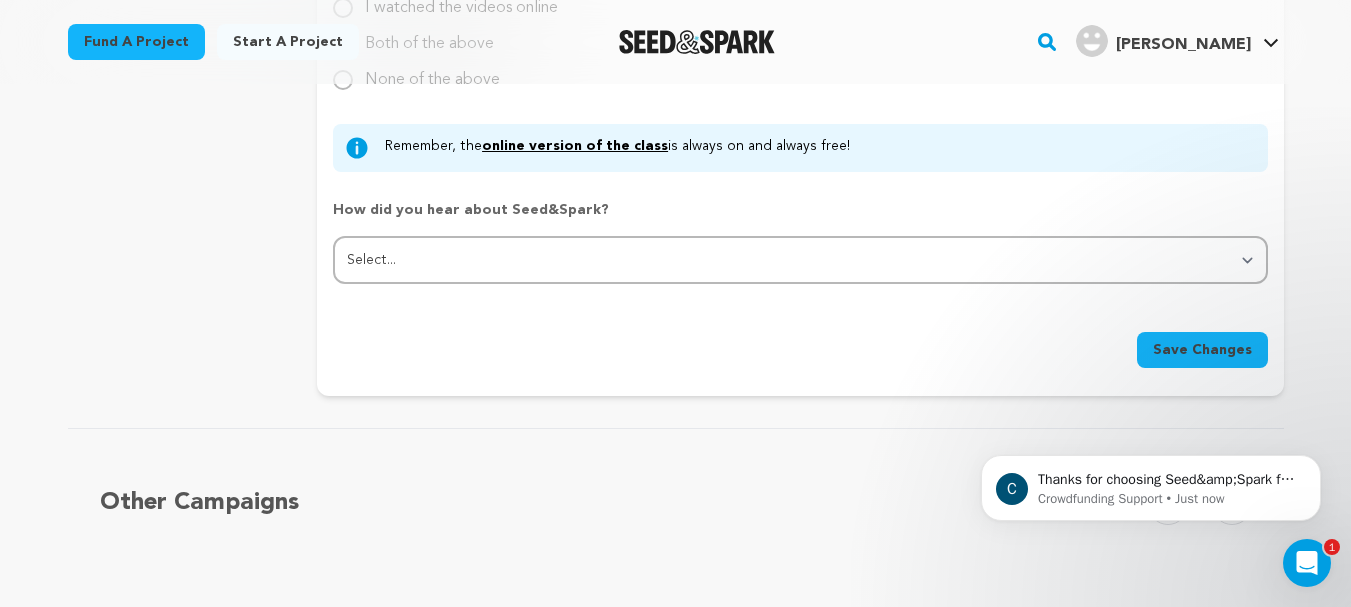 click on "C Thanks for choosing Seed&amp;Spark for your project! If you have any questions as you go, just let us know.  A gentle reminder Seed&amp;Spark is a small (and mighty!) team of lovely humans. As of May 2, 2022, Seed&amp;Spark transitioned to a 4 Day Work Week, working Monday through Thursday, with Fridays off. Crowdfunding Support • Just now" at bounding box center [1151, 396] 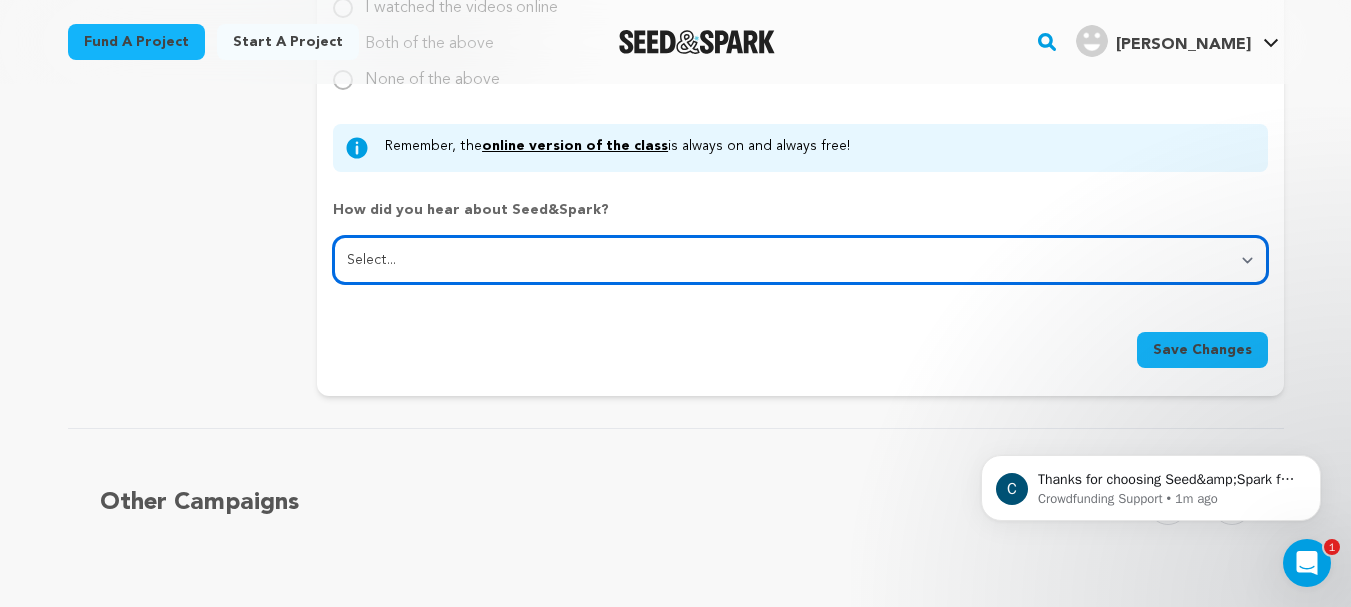 click on "Select...
From a friend Social media Film festival or film organization Took an in-person class Online search Article or podcast Email Other" at bounding box center [800, 260] 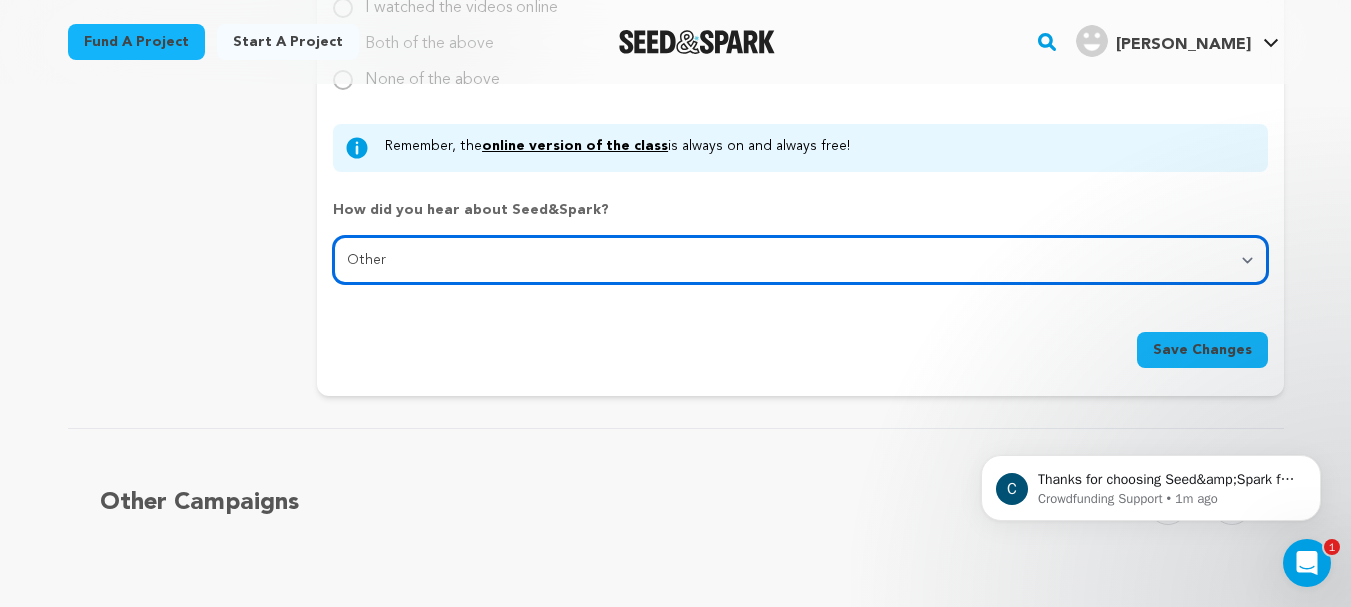 click on "Select...
From a friend Social media Film festival or film organization Took an in-person class Online search Article or podcast Email Other" at bounding box center [800, 260] 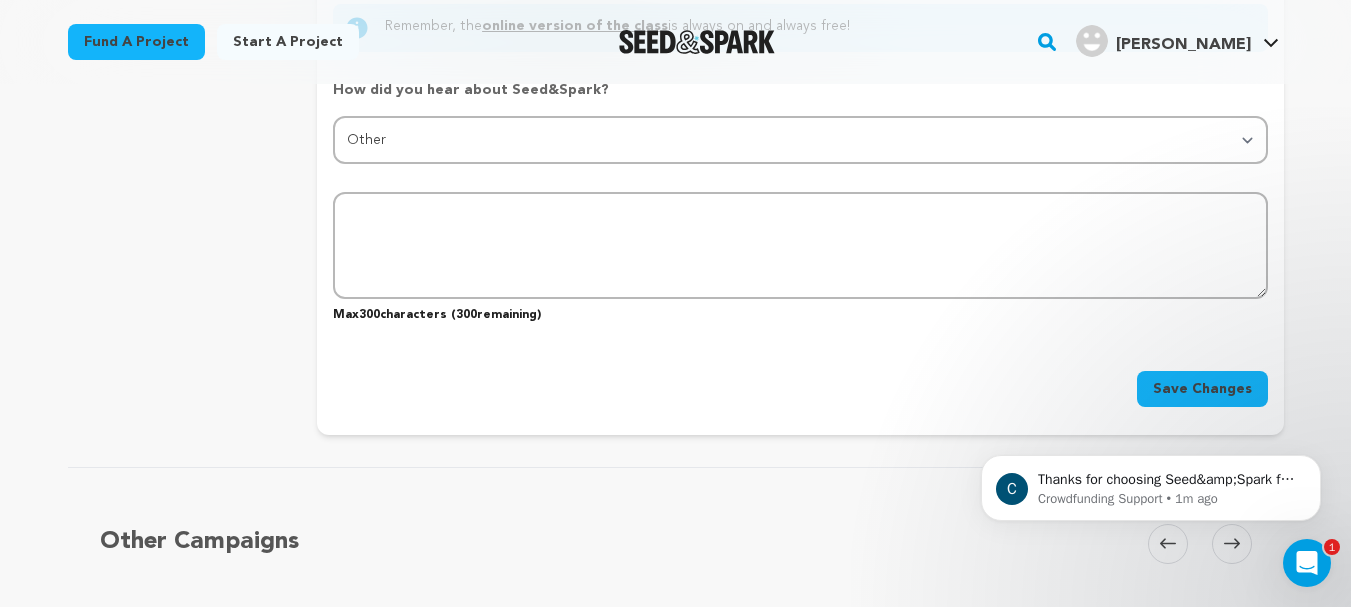 click on "Save Changes" at bounding box center (1202, 389) 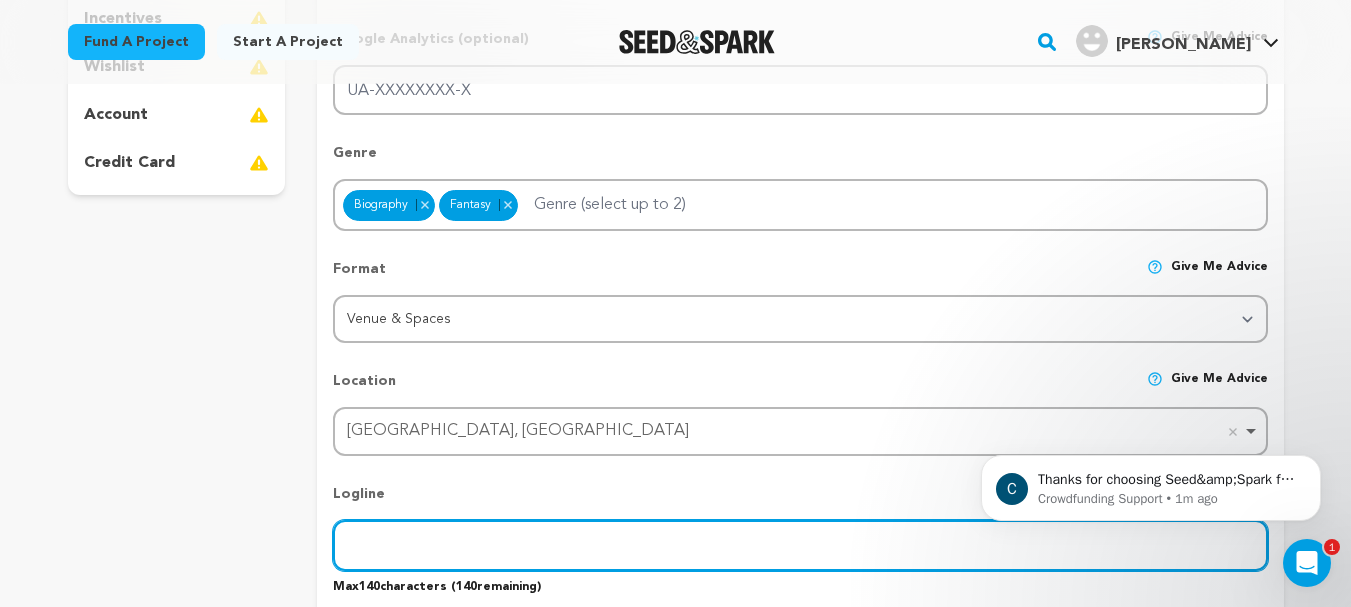 scroll, scrollTop: 540, scrollLeft: 0, axis: vertical 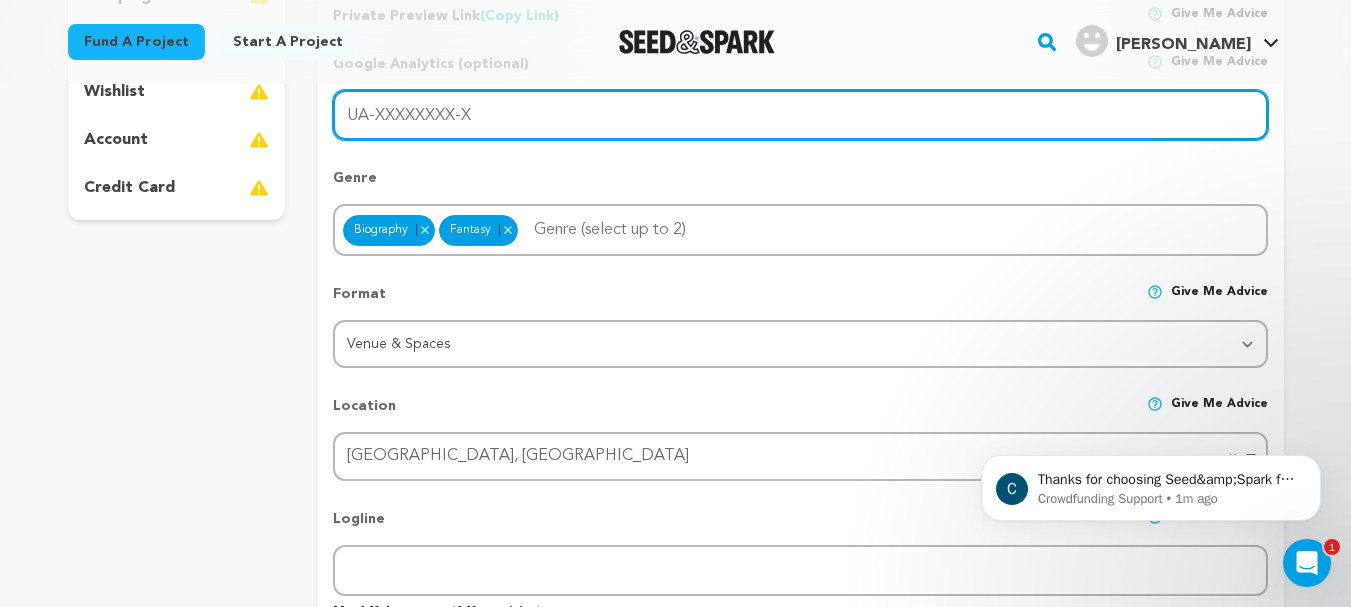 click on "UA-XXXXXXXX-X" at bounding box center (800, 115) 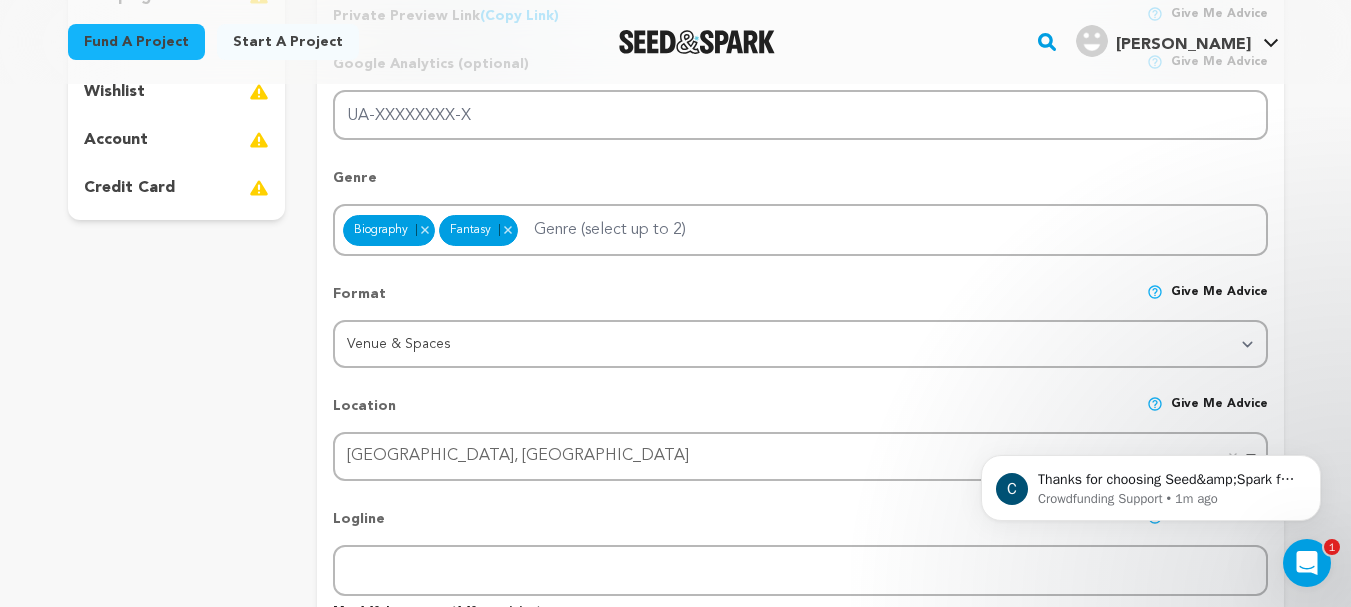 click on "[PERSON_NAME]" at bounding box center [1183, 45] 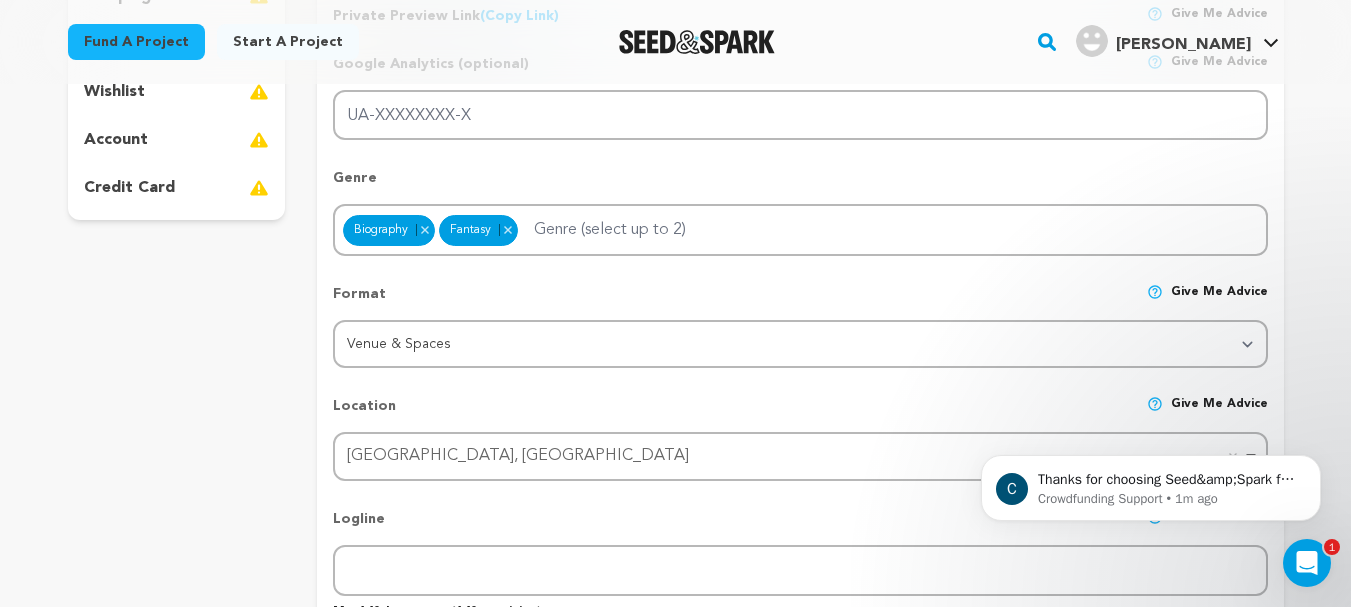 click on "Opsio C.
Opsio C." at bounding box center (1177, 39) 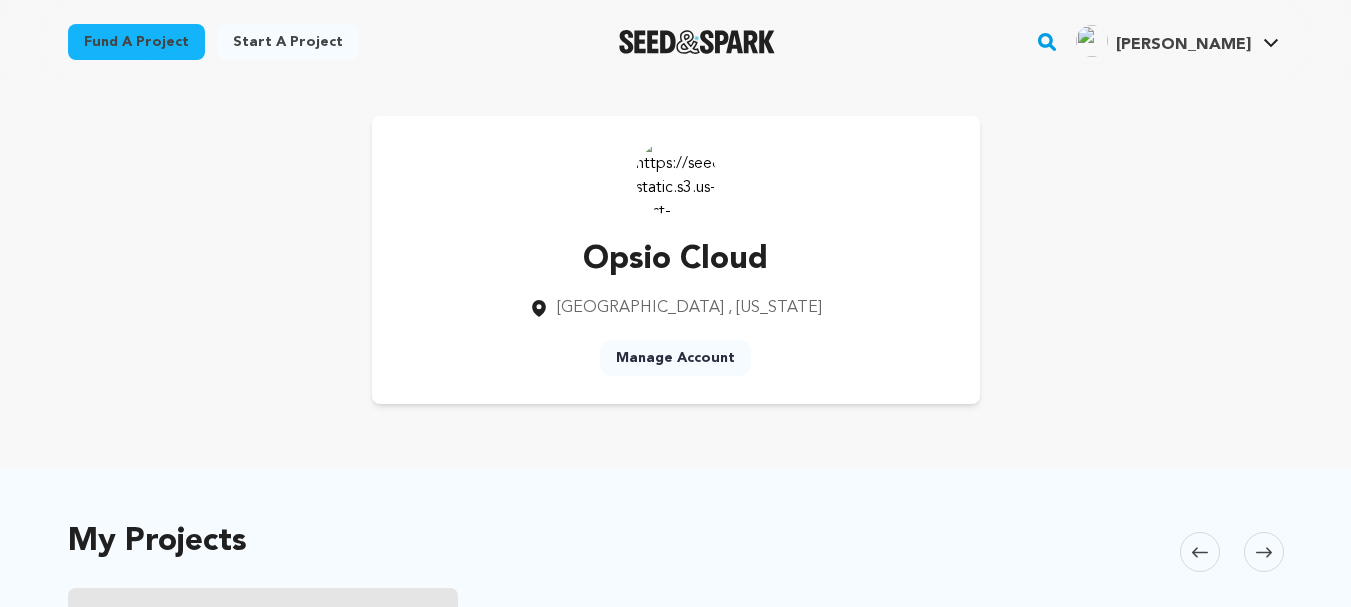 scroll, scrollTop: 0, scrollLeft: 0, axis: both 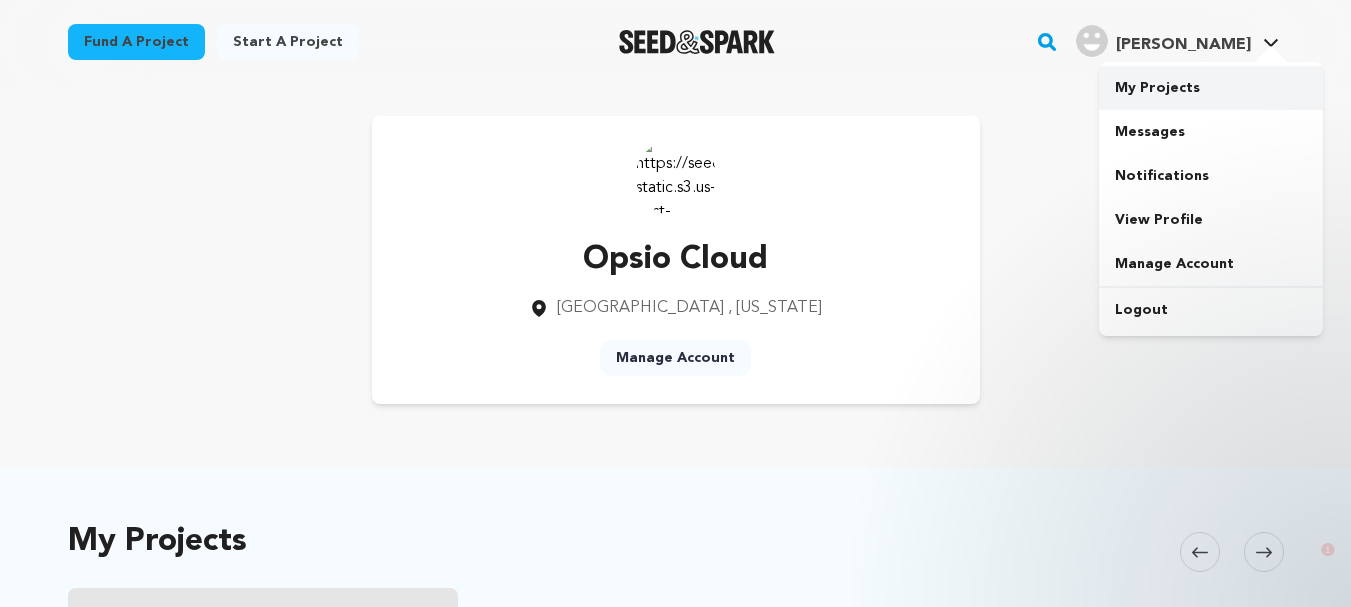 click on "My Projects" at bounding box center (1211, 88) 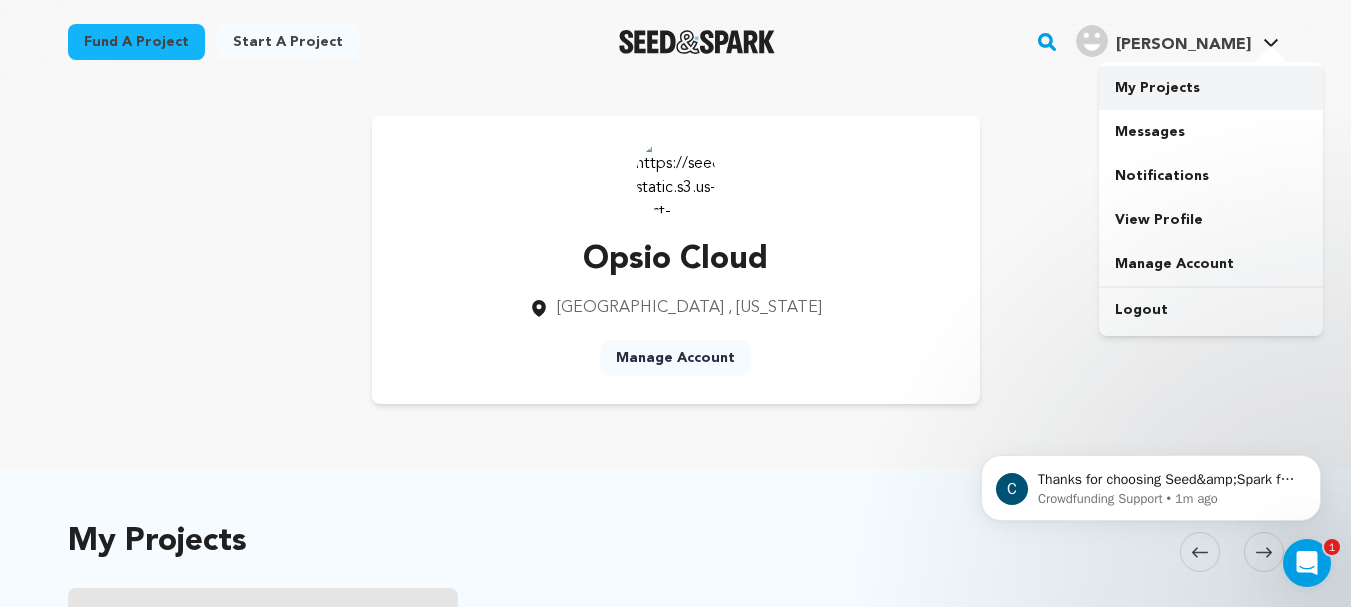 scroll, scrollTop: 0, scrollLeft: 0, axis: both 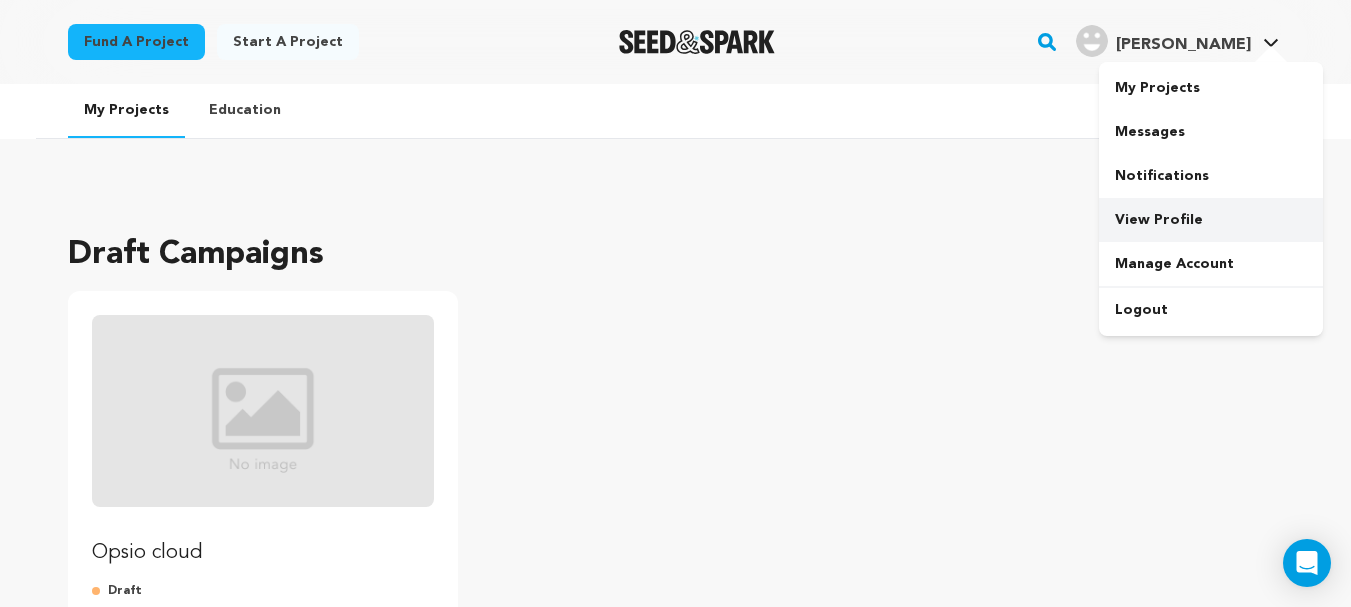 click on "View Profile" at bounding box center [1211, 220] 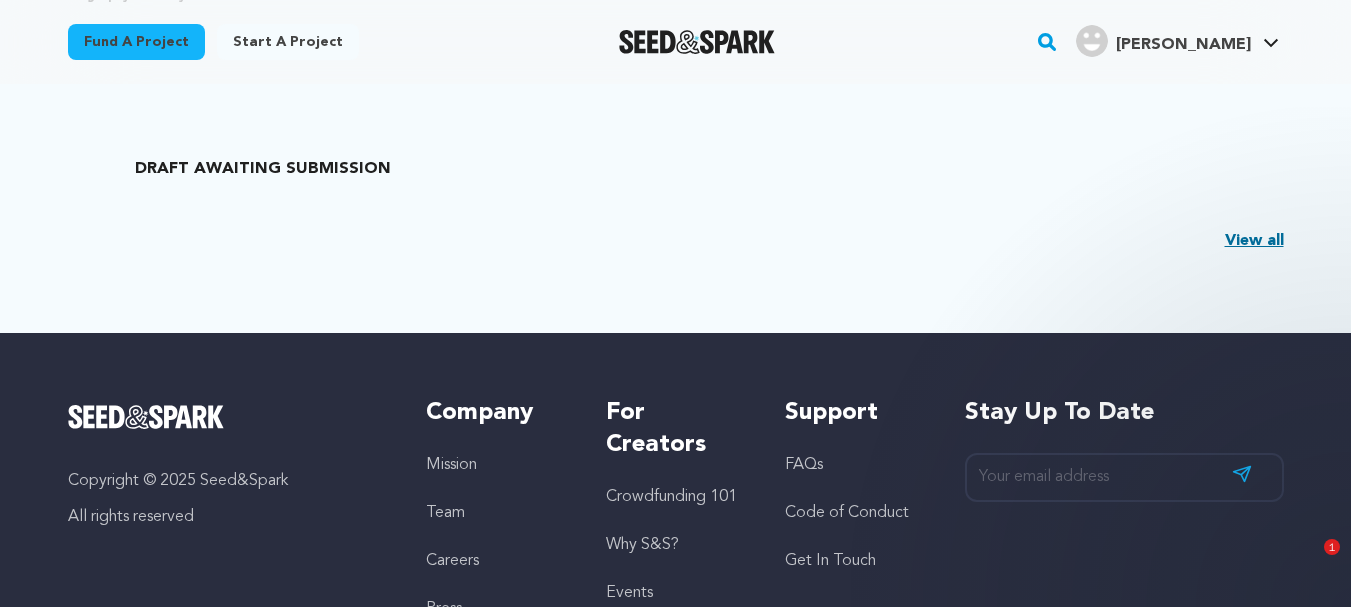 scroll, scrollTop: 1138, scrollLeft: 0, axis: vertical 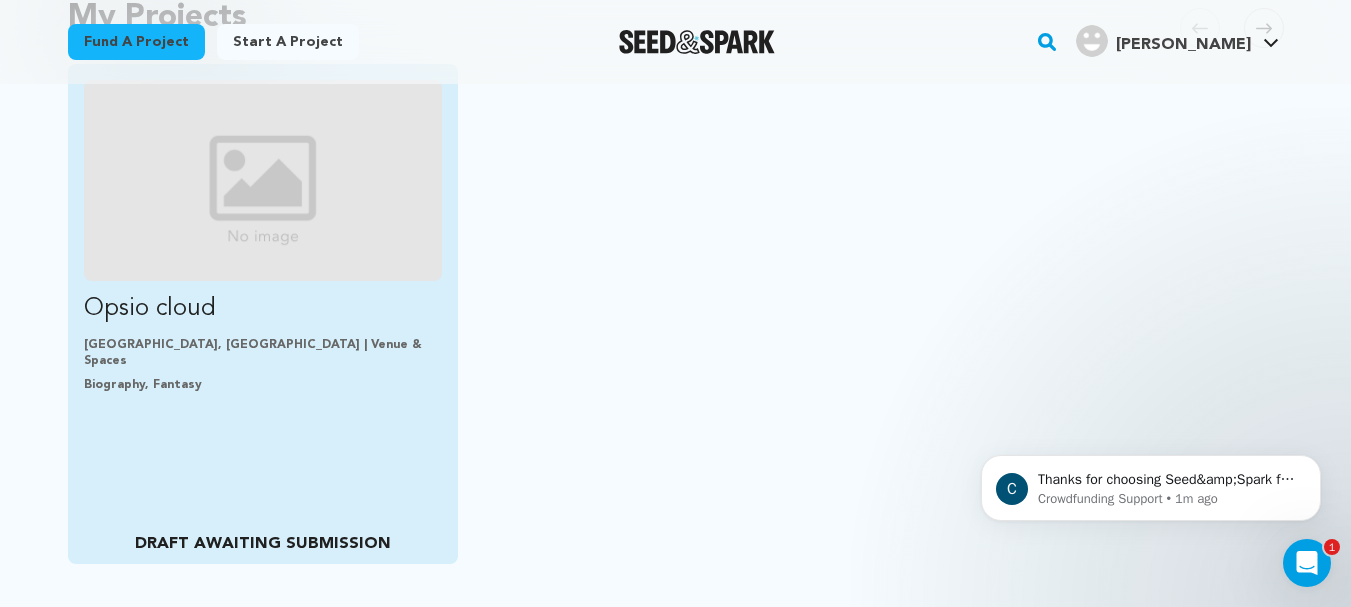 click at bounding box center (263, 180) 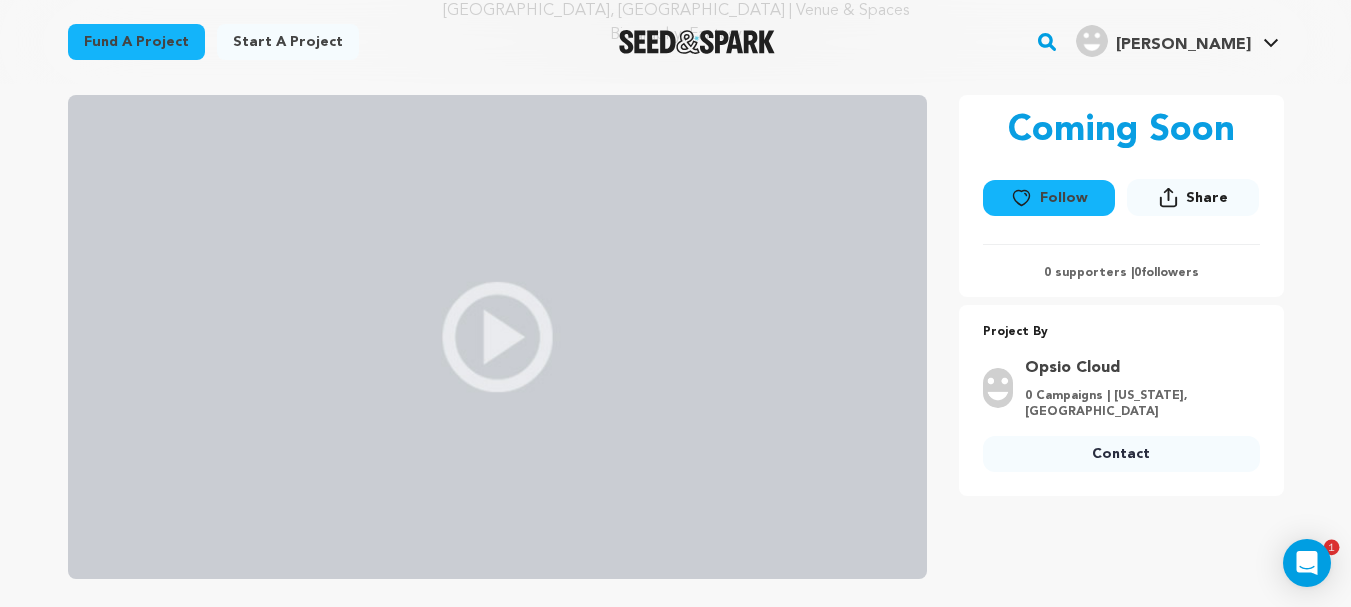 scroll, scrollTop: 433, scrollLeft: 0, axis: vertical 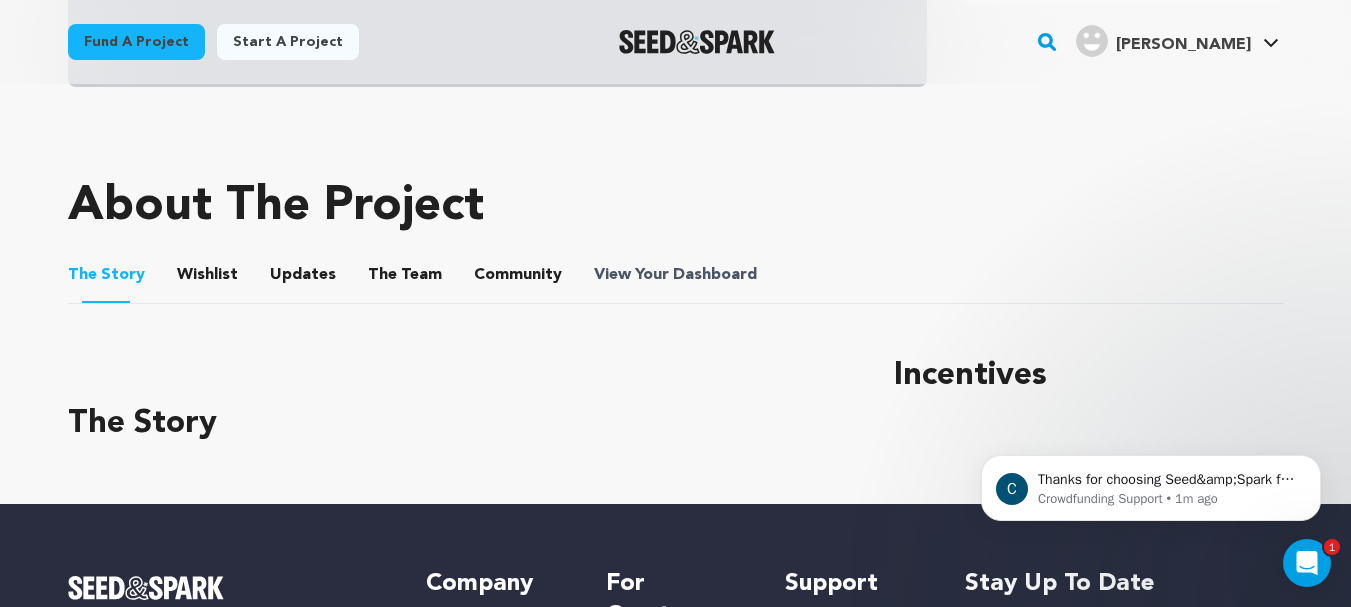 click on "Dashboard" at bounding box center [715, 275] 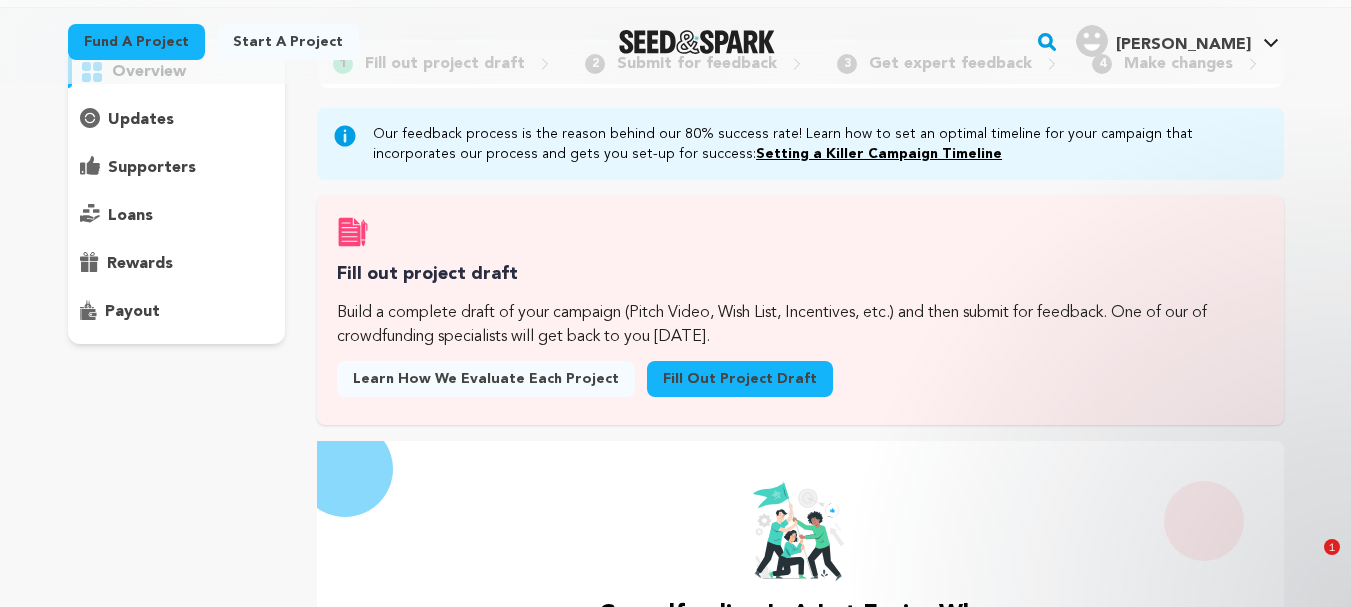 scroll, scrollTop: 204, scrollLeft: 0, axis: vertical 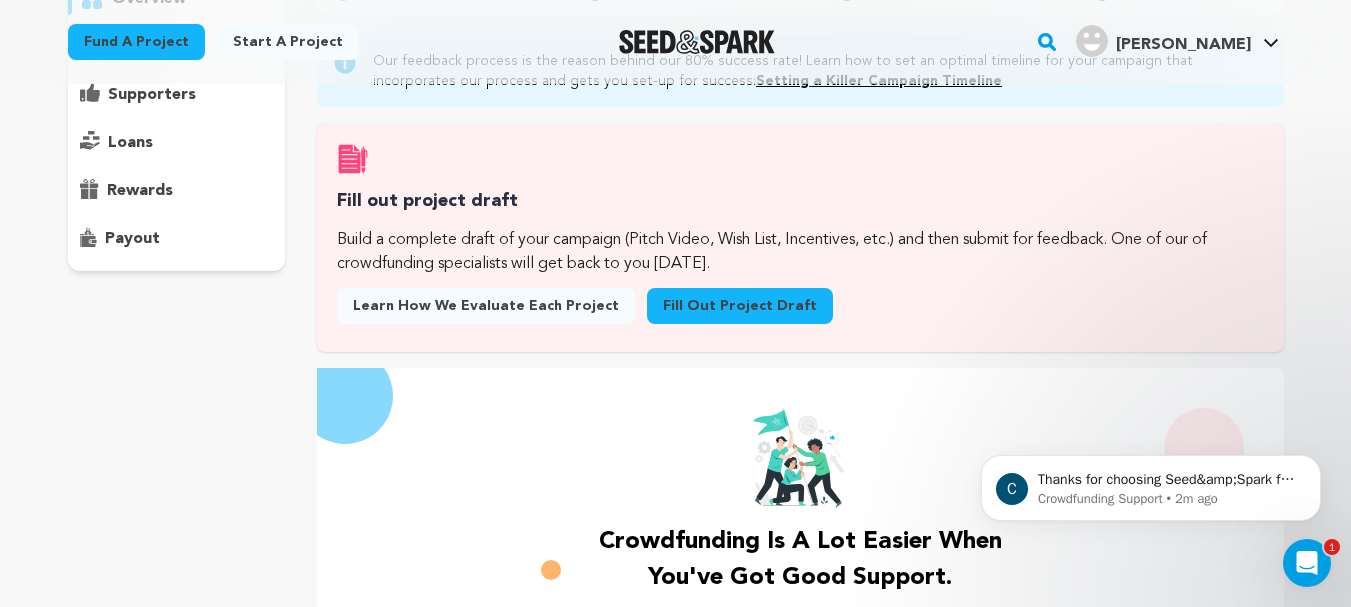 click on "Fill out project draft" at bounding box center [740, 306] 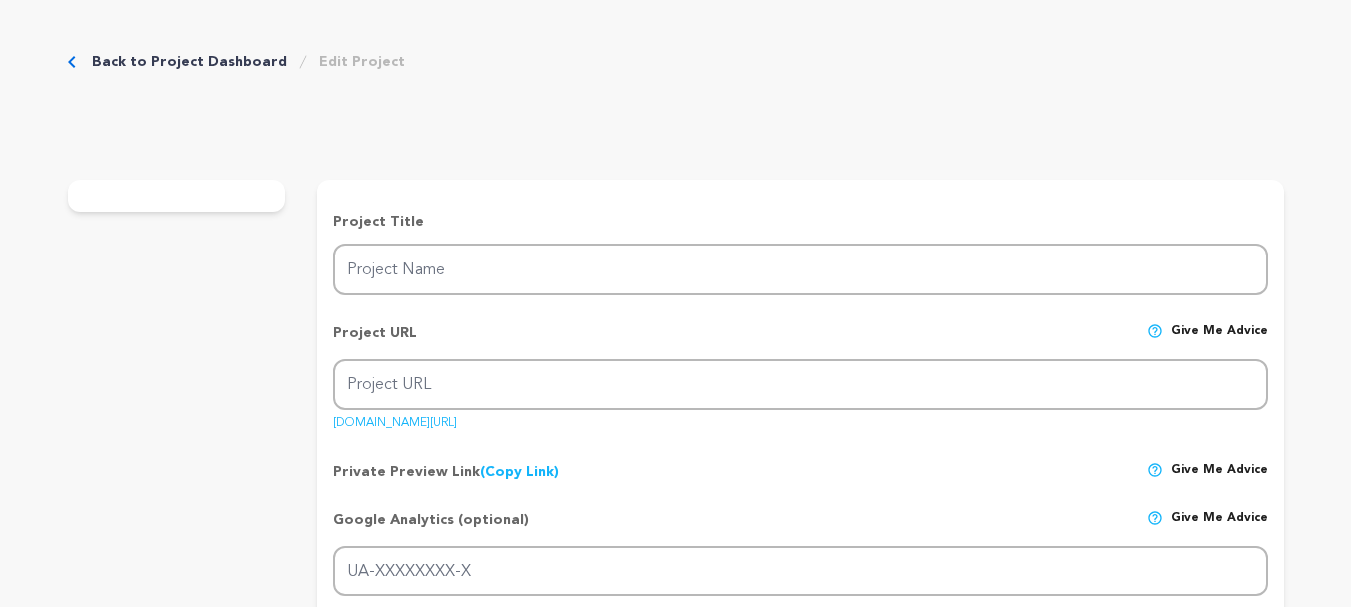 scroll, scrollTop: 0, scrollLeft: 0, axis: both 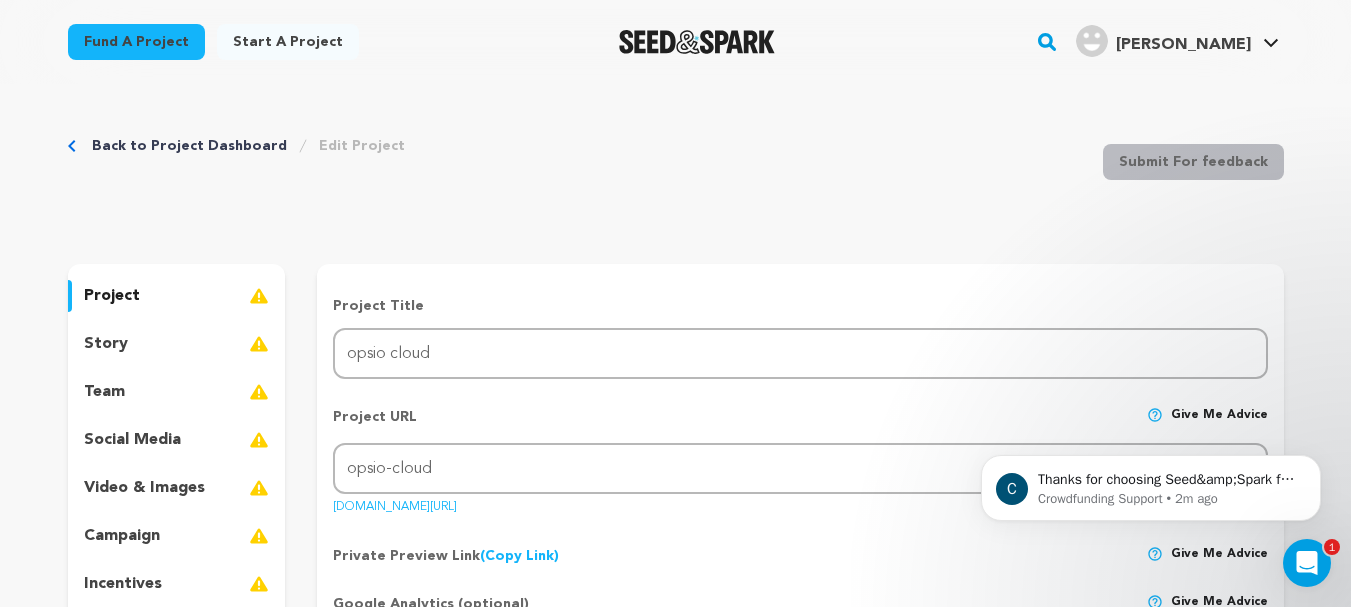 click on "Back to Project Dashboard" at bounding box center (189, 146) 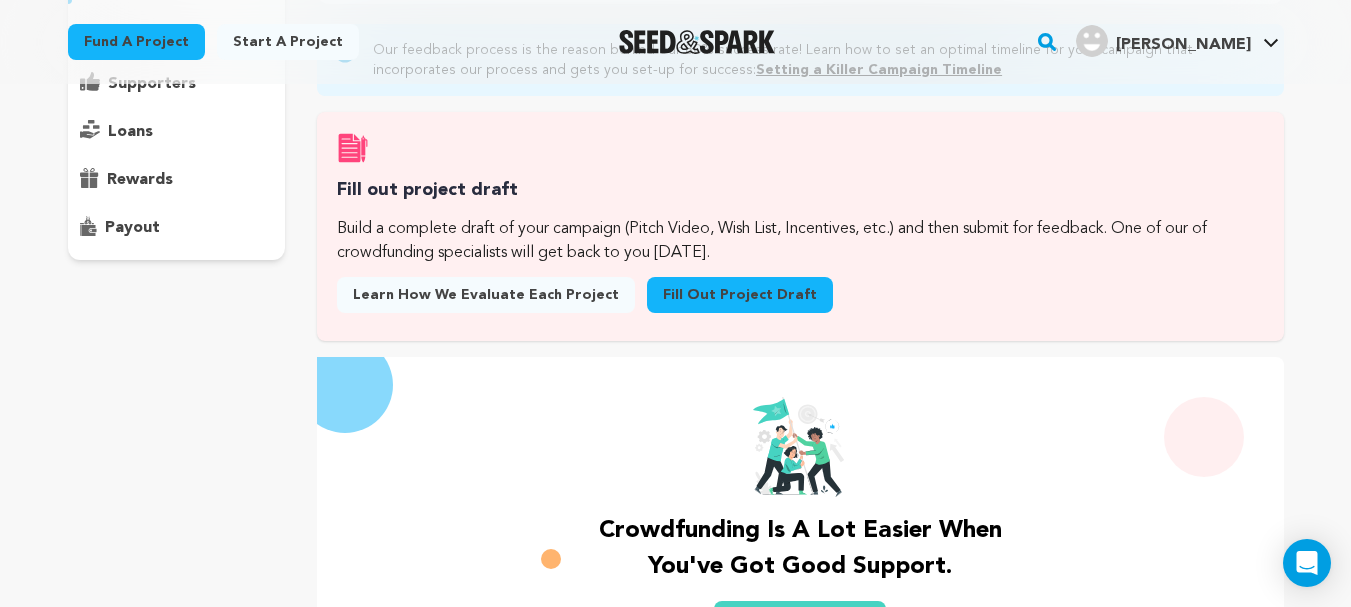 scroll, scrollTop: 256, scrollLeft: 0, axis: vertical 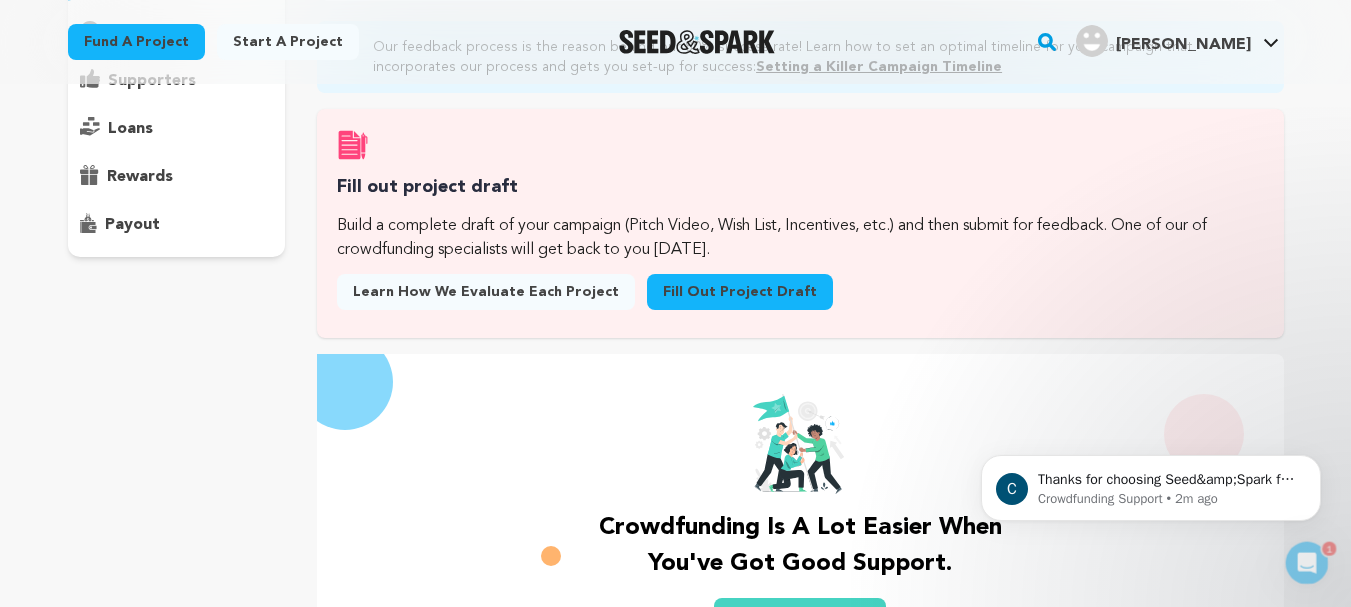 click on "Fill out project draft" at bounding box center (740, 292) 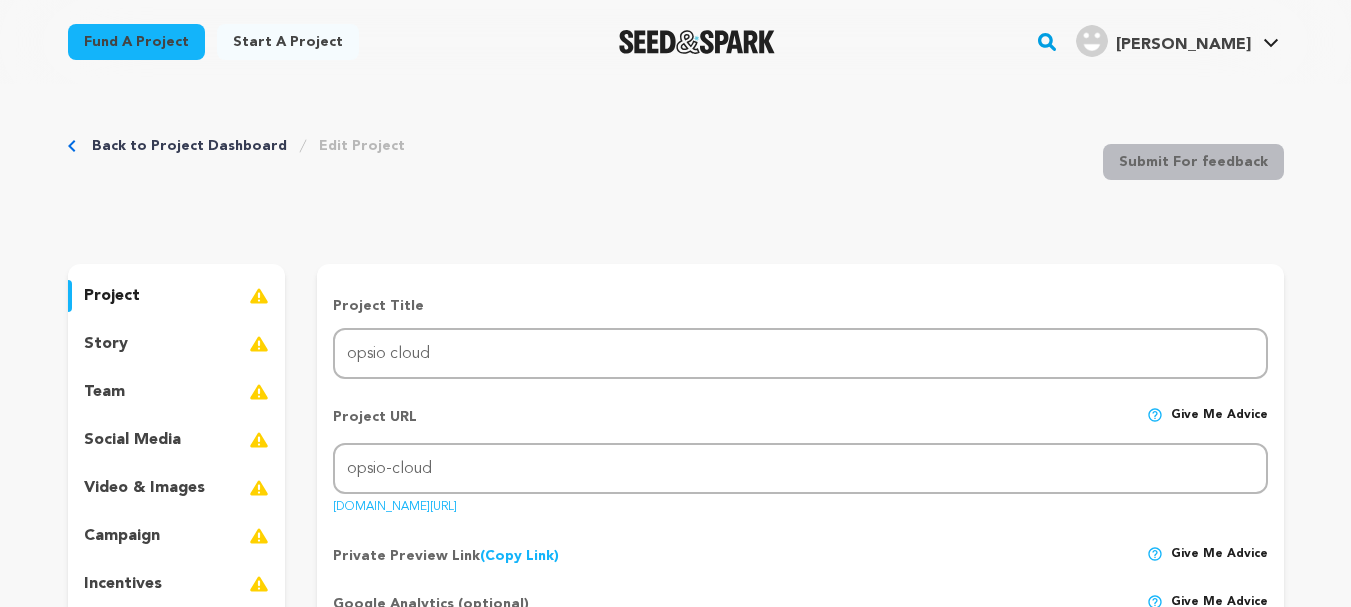 scroll, scrollTop: 0, scrollLeft: 0, axis: both 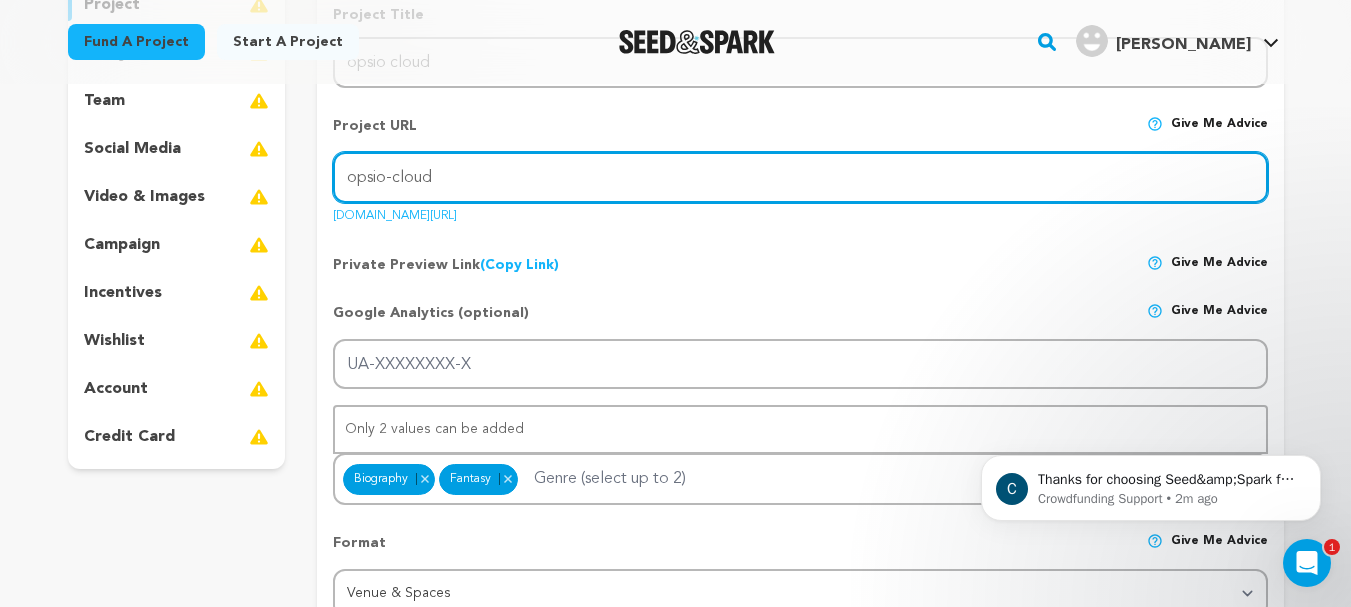 click on "opsio-cloud" at bounding box center (800, 177) 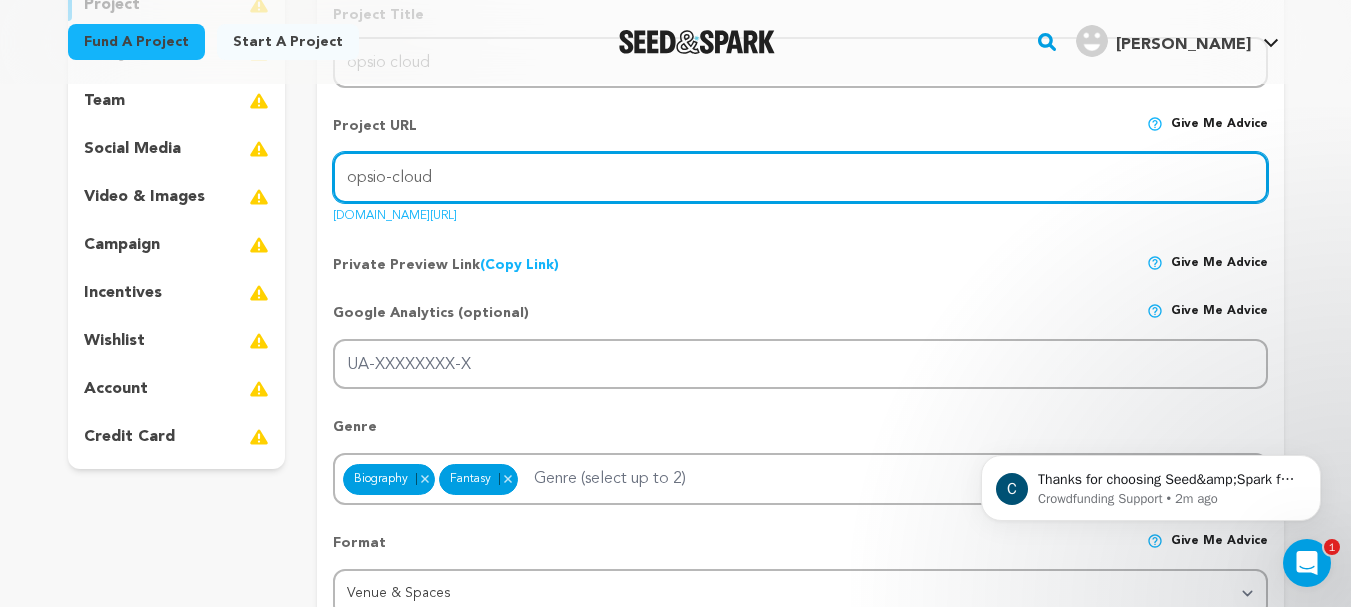 click on "opsio-cloud" at bounding box center [800, 177] 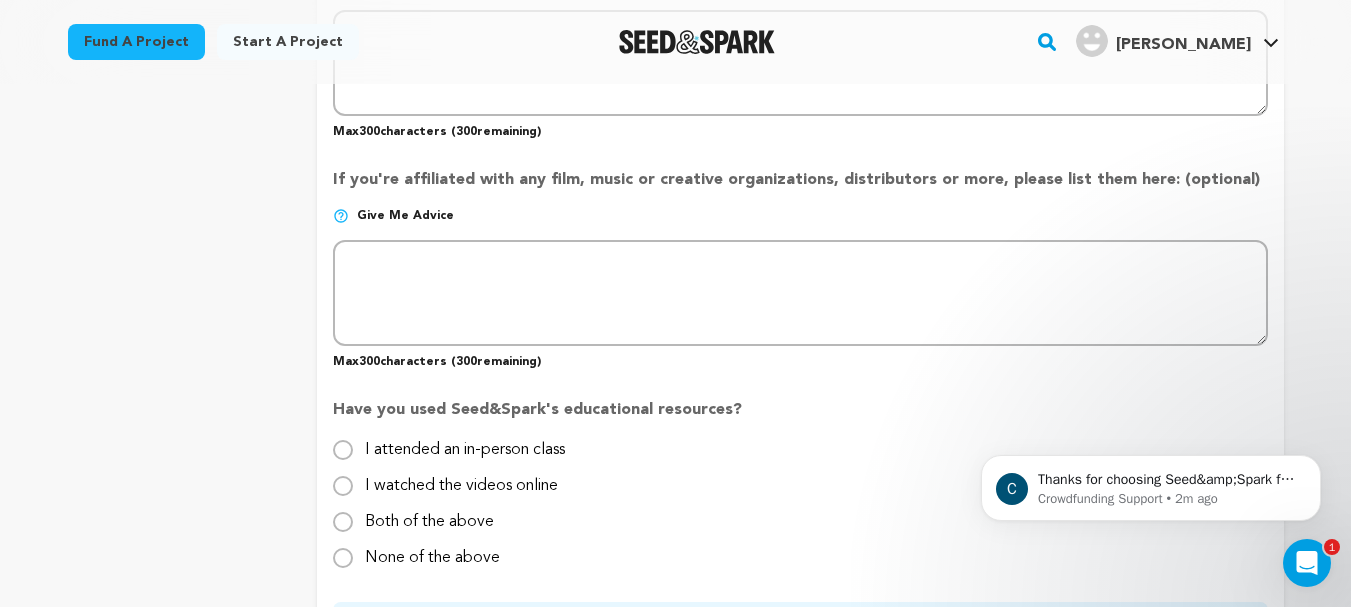 scroll, scrollTop: 2256, scrollLeft: 0, axis: vertical 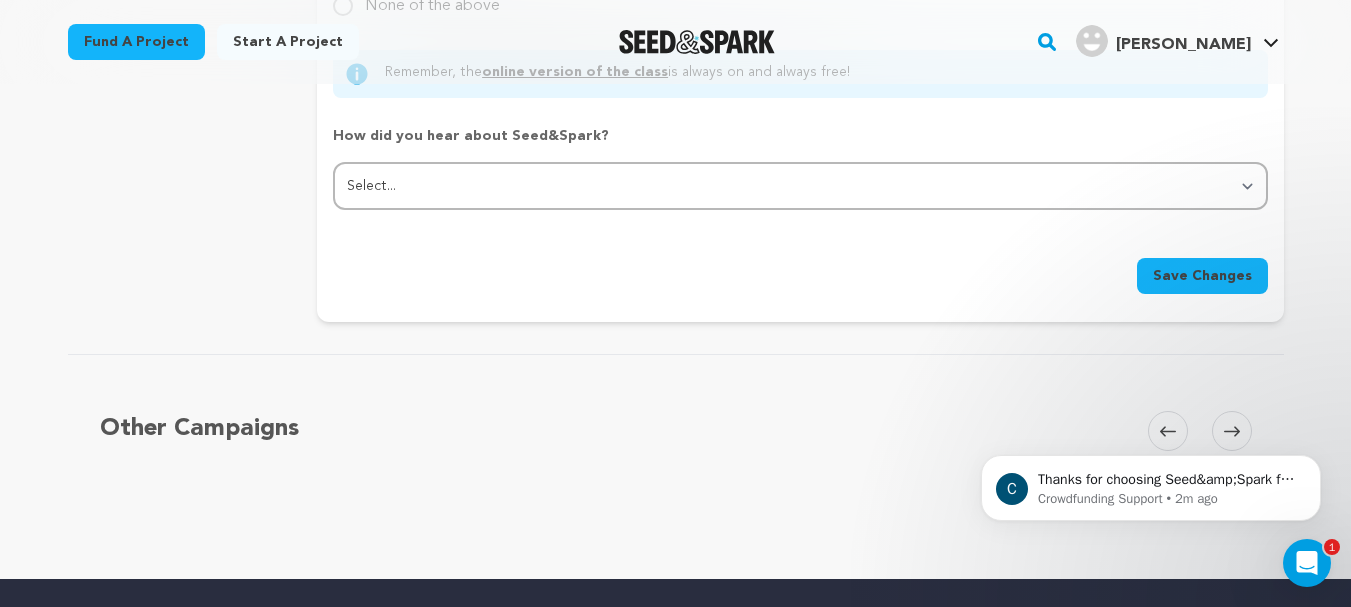 type on "https://opsiocloud.com/" 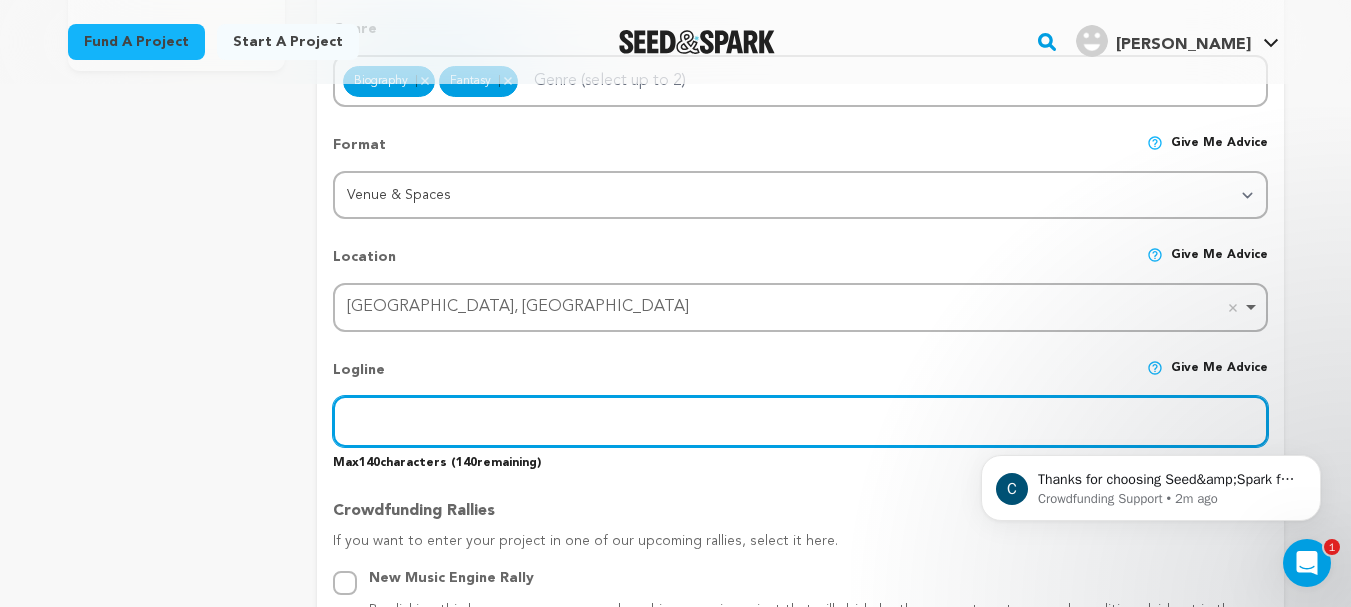scroll, scrollTop: 672, scrollLeft: 0, axis: vertical 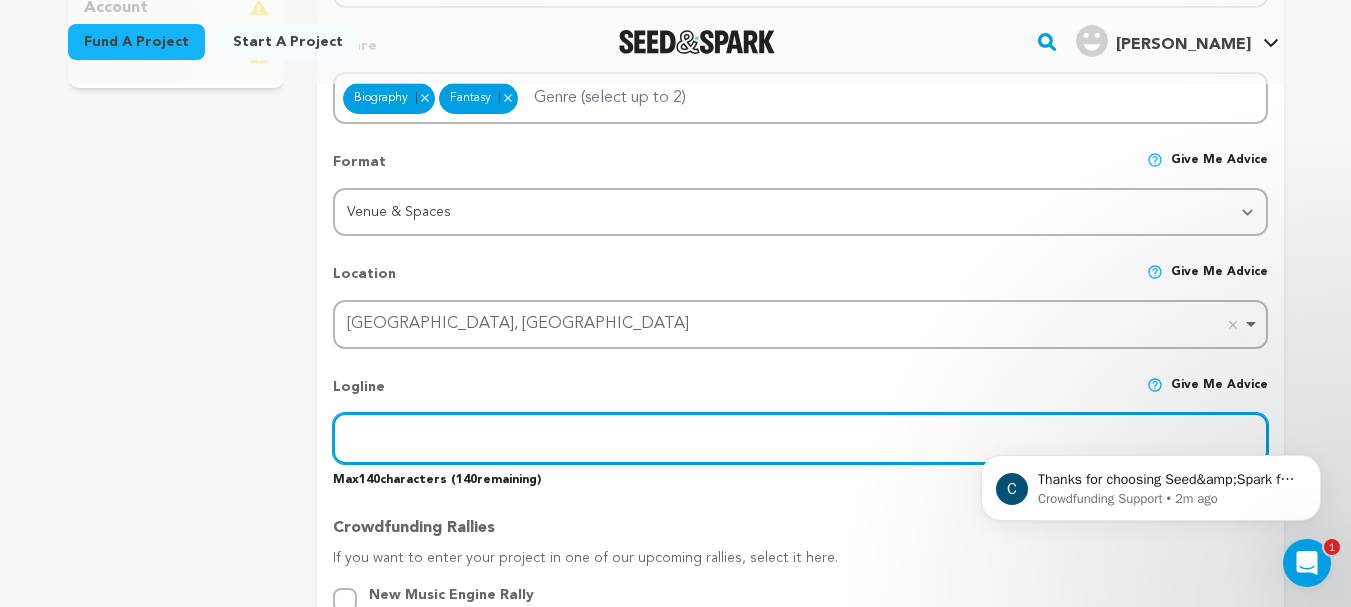 click at bounding box center [800, 438] 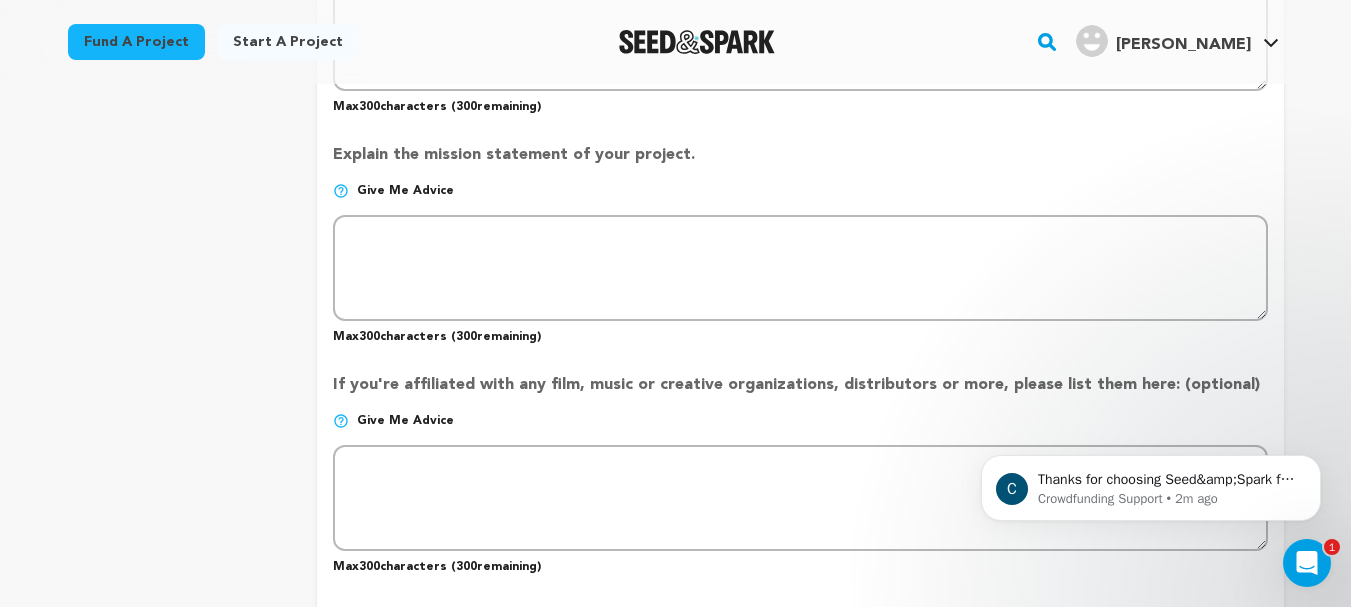 scroll, scrollTop: 2199, scrollLeft: 0, axis: vertical 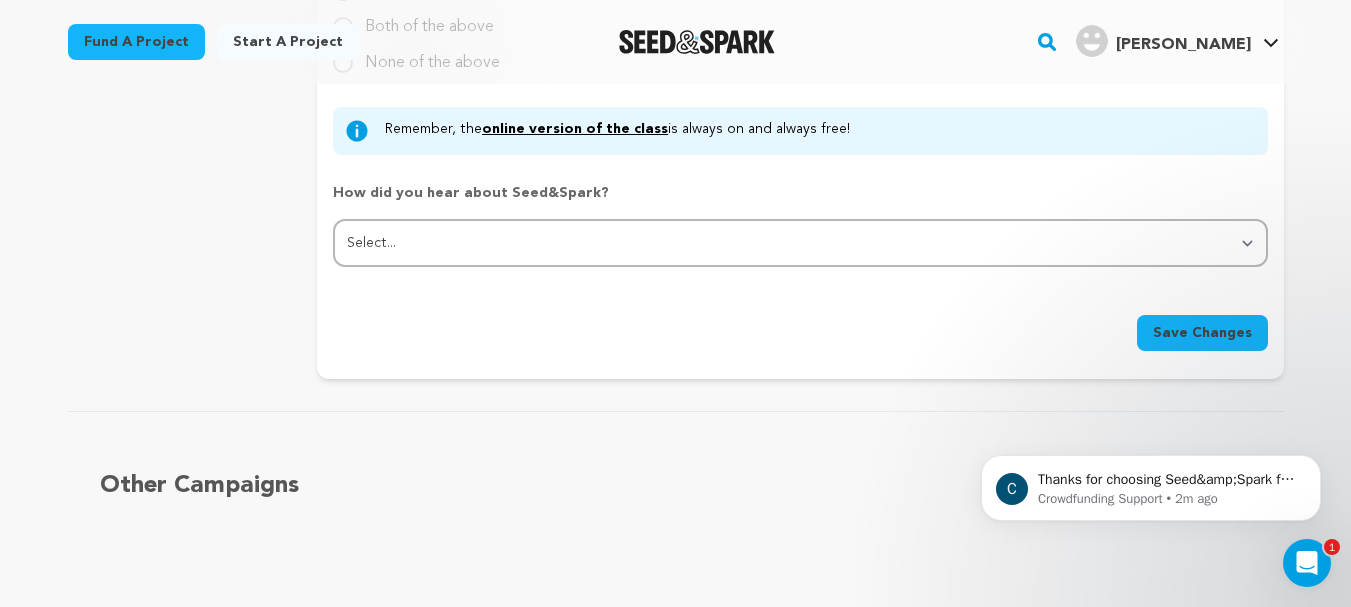 type on "Build software faster and deploy smarter with AWS DevOps consulting services" 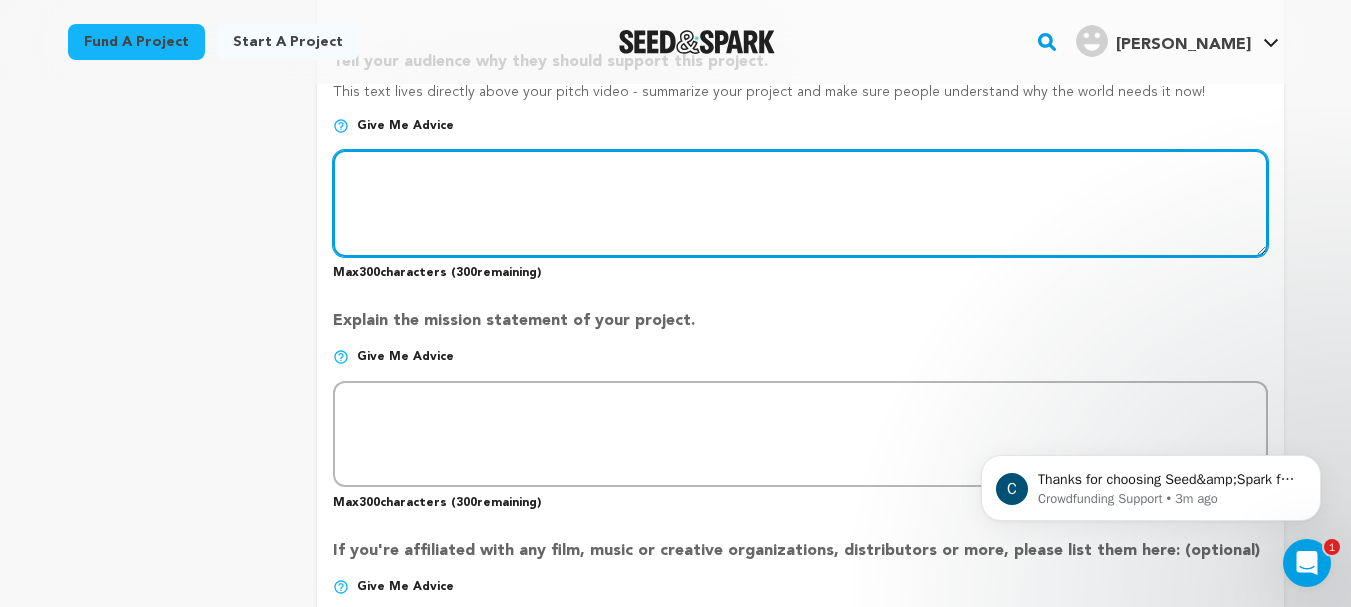 scroll, scrollTop: 1226, scrollLeft: 0, axis: vertical 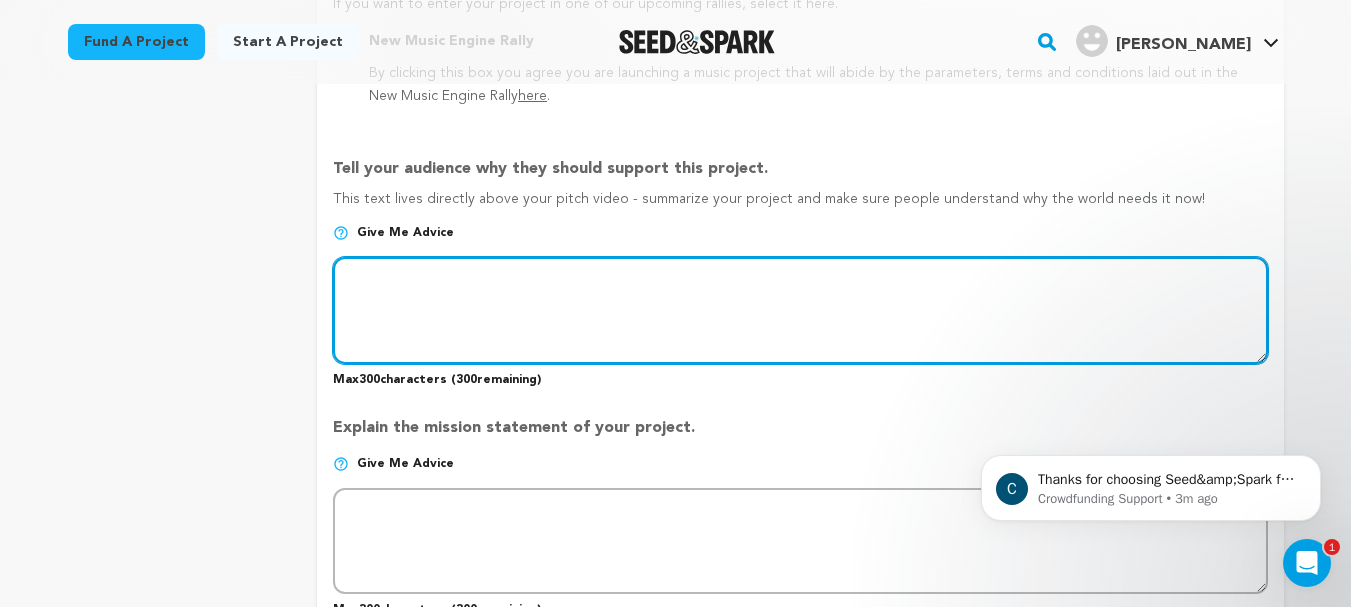 click at bounding box center [800, 310] 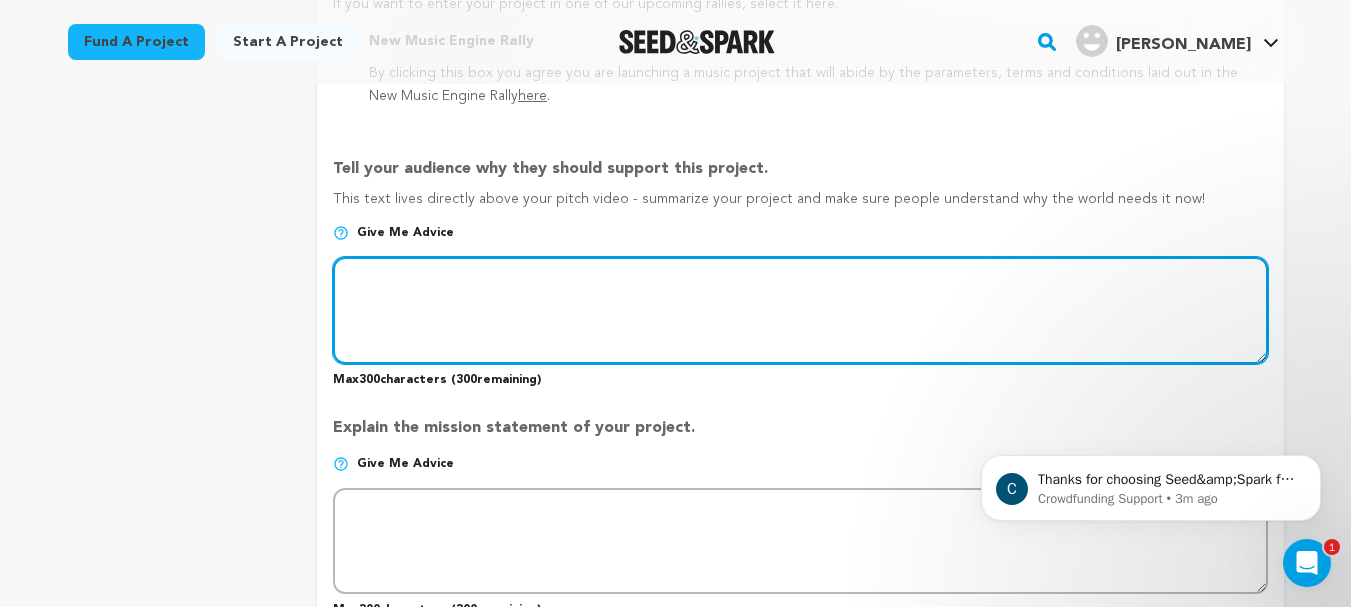 paste on "Accelerate your development lifecycle and streamline cloud operations with OpsioCloud’s AWS DevOps consulting services. From automated CI/CD pipelines to infrastructure optimization, we help you build software faster and deploy smarter. Our expert solutions are designed to deliver customized, scalab" 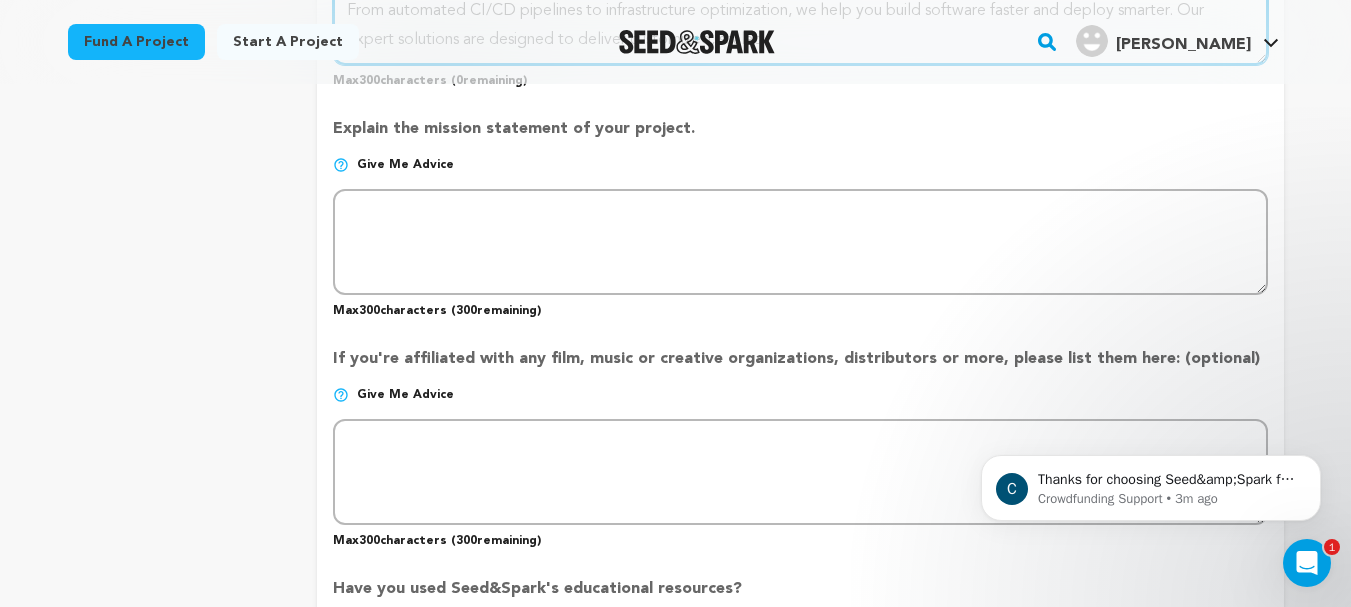 scroll, scrollTop: 1526, scrollLeft: 0, axis: vertical 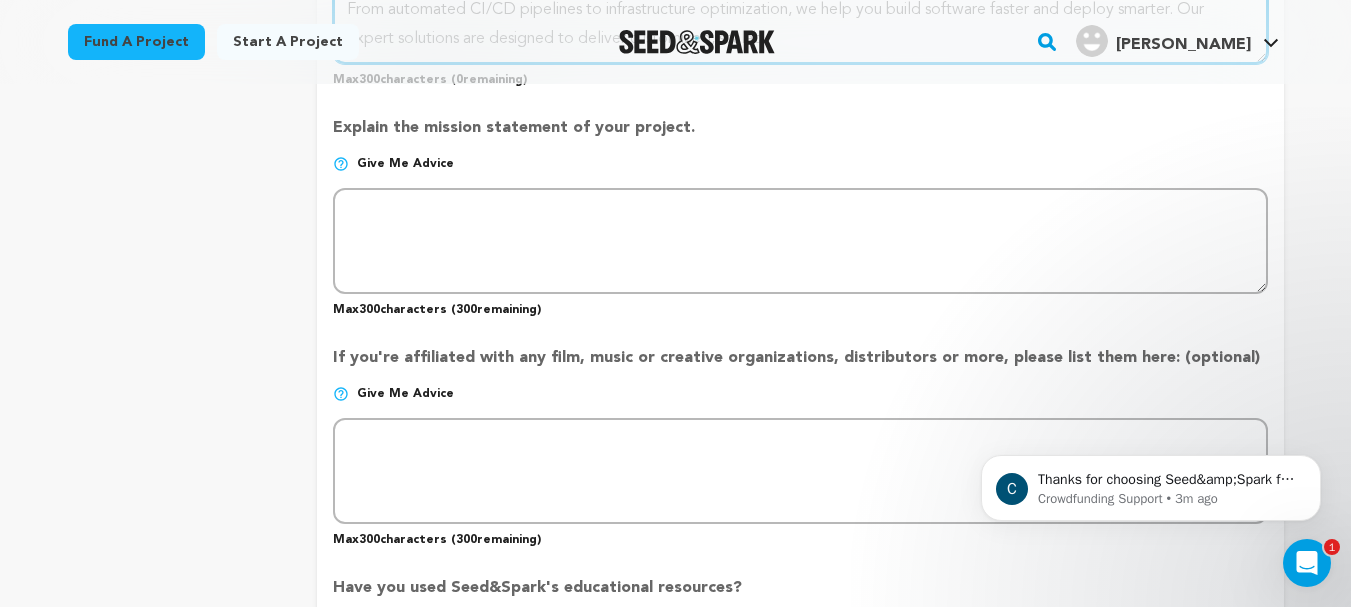 type on "Accelerate your development lifecycle and streamline cloud operations with OpsioCloud’s AWS DevOps consulting services. From automated CI/CD pipelines to infrastructure optimization, we help you build software faster and deploy smarter. Our expert solutions are designed to deliver customized, scalab" 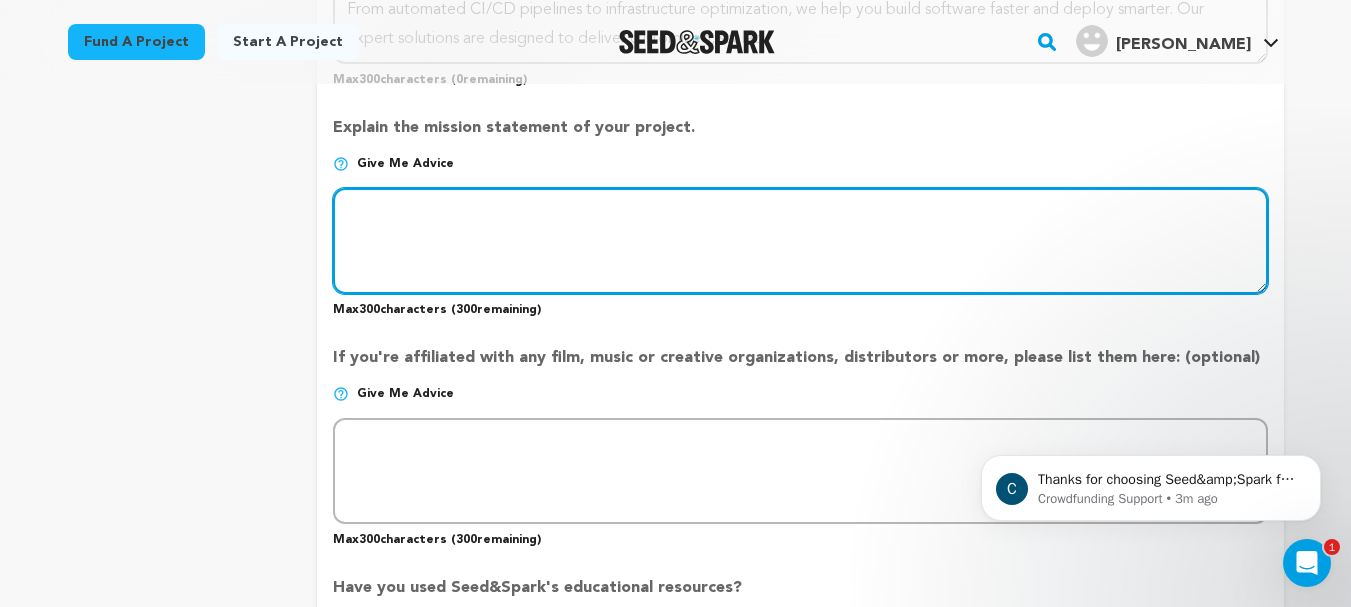 click at bounding box center [800, 241] 